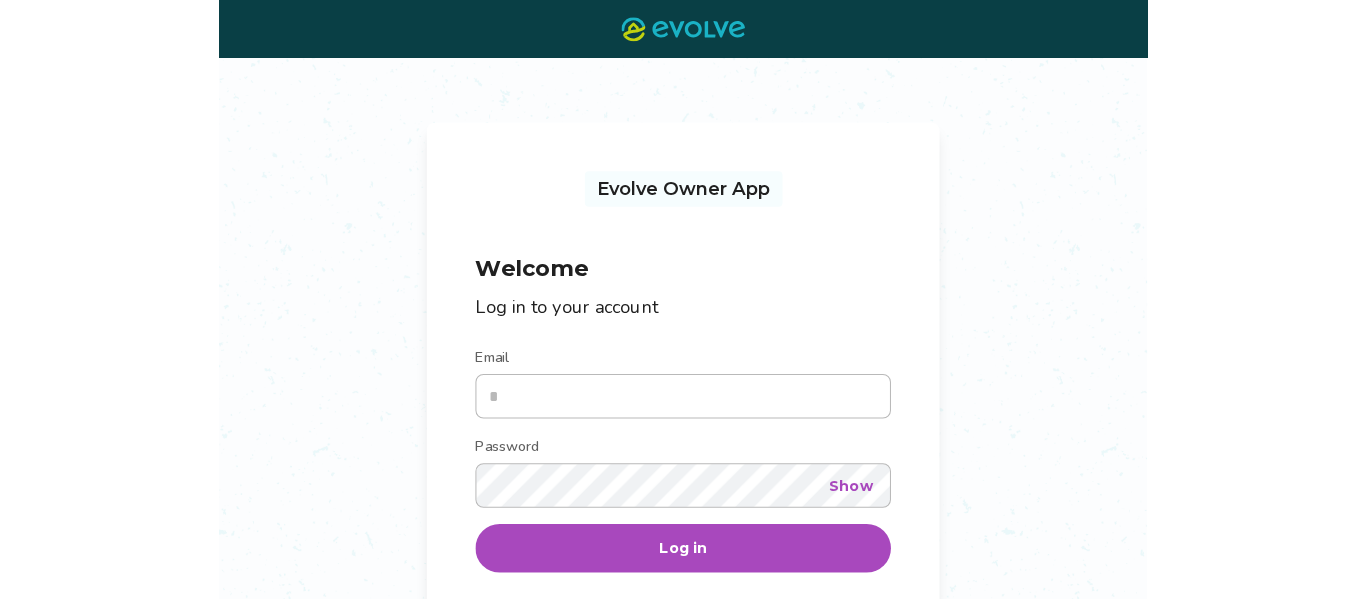 scroll, scrollTop: 0, scrollLeft: 0, axis: both 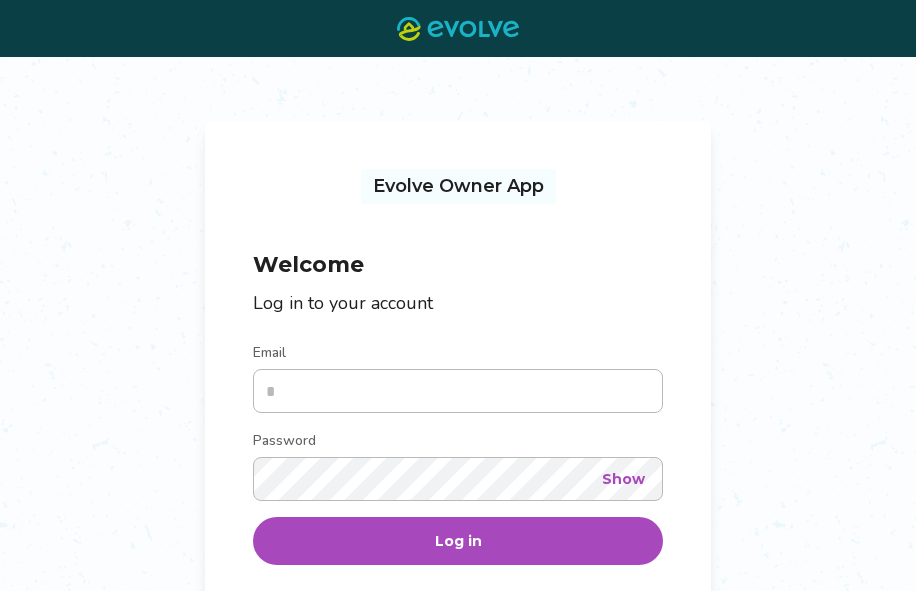 type on "**********" 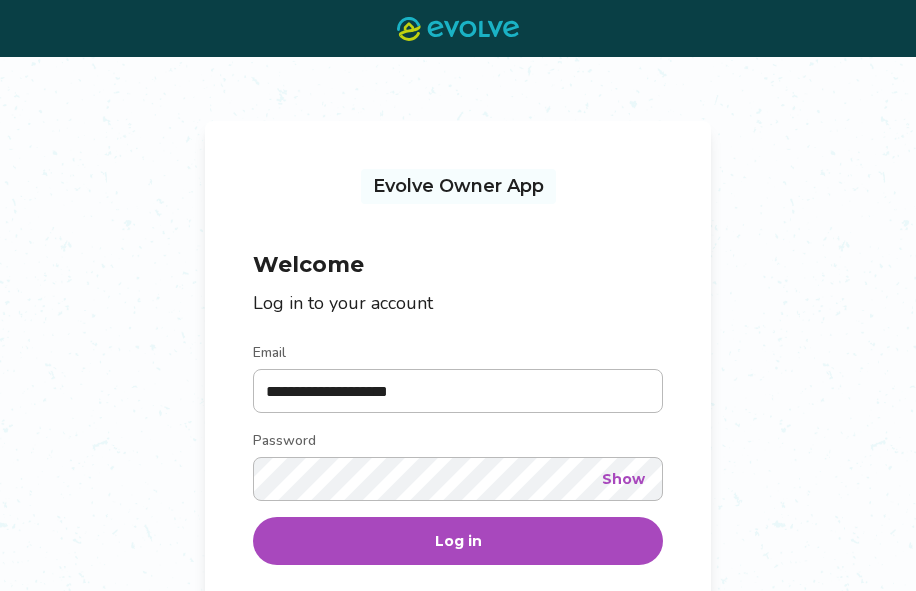 click on "Log in" at bounding box center [458, 541] 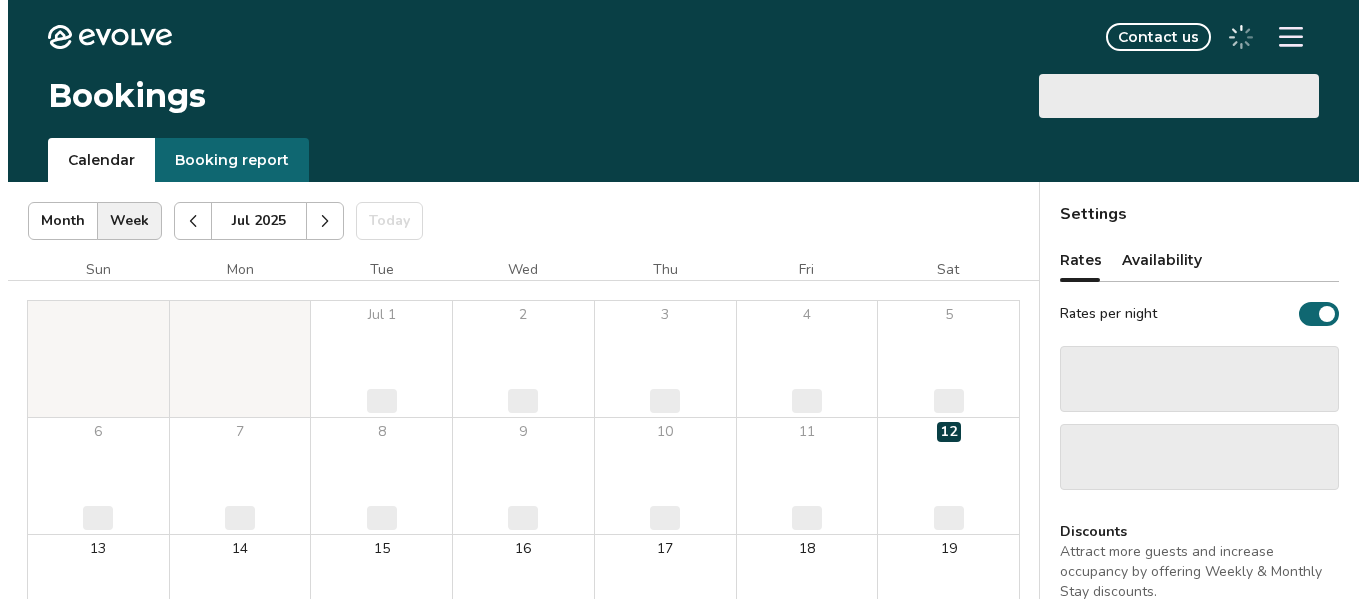 scroll, scrollTop: 0, scrollLeft: 0, axis: both 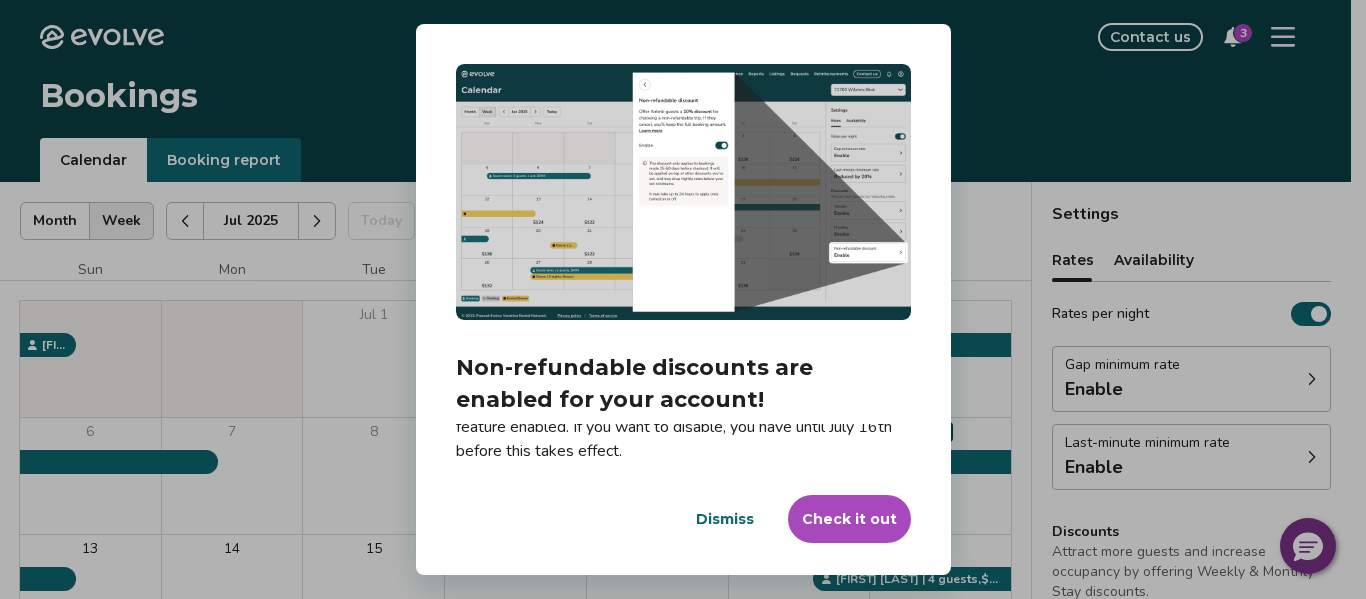 click on "Check it out" at bounding box center [849, 519] 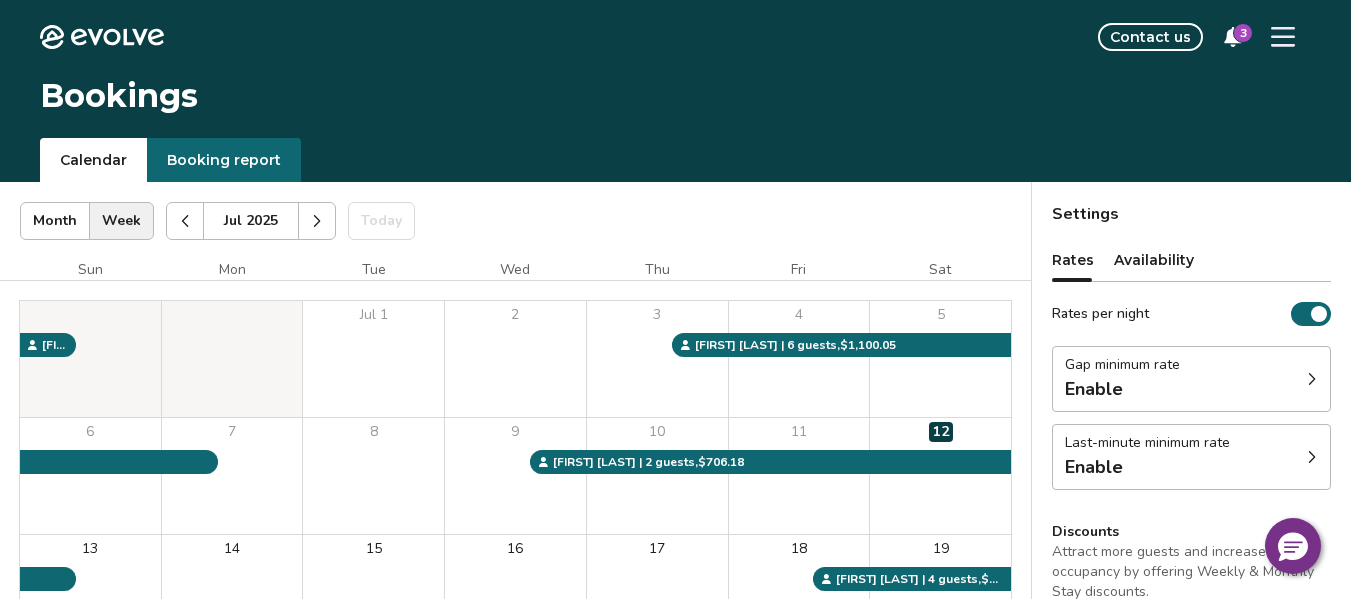 click 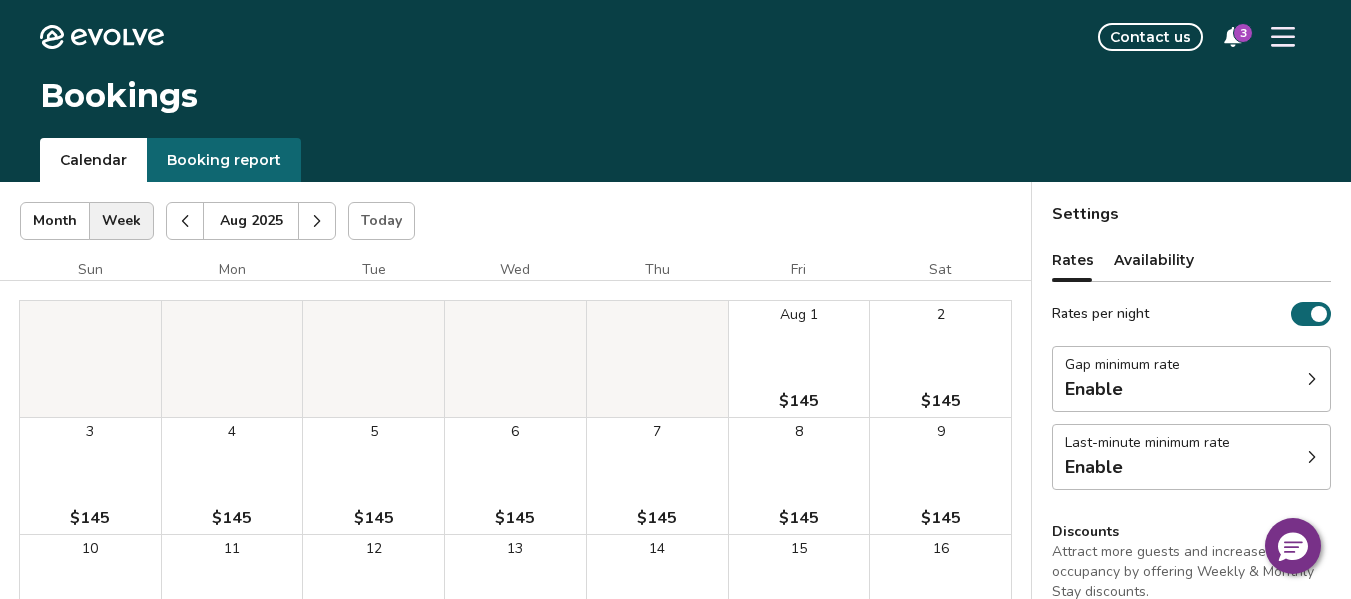click 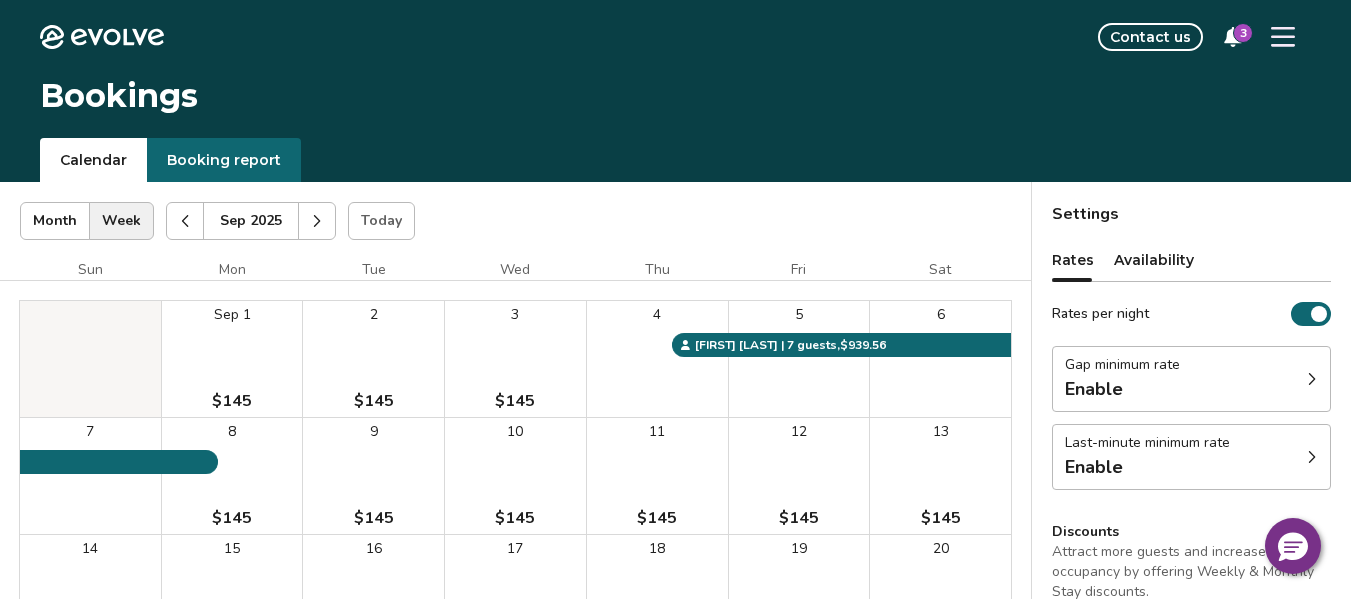 scroll, scrollTop: 435, scrollLeft: 0, axis: vertical 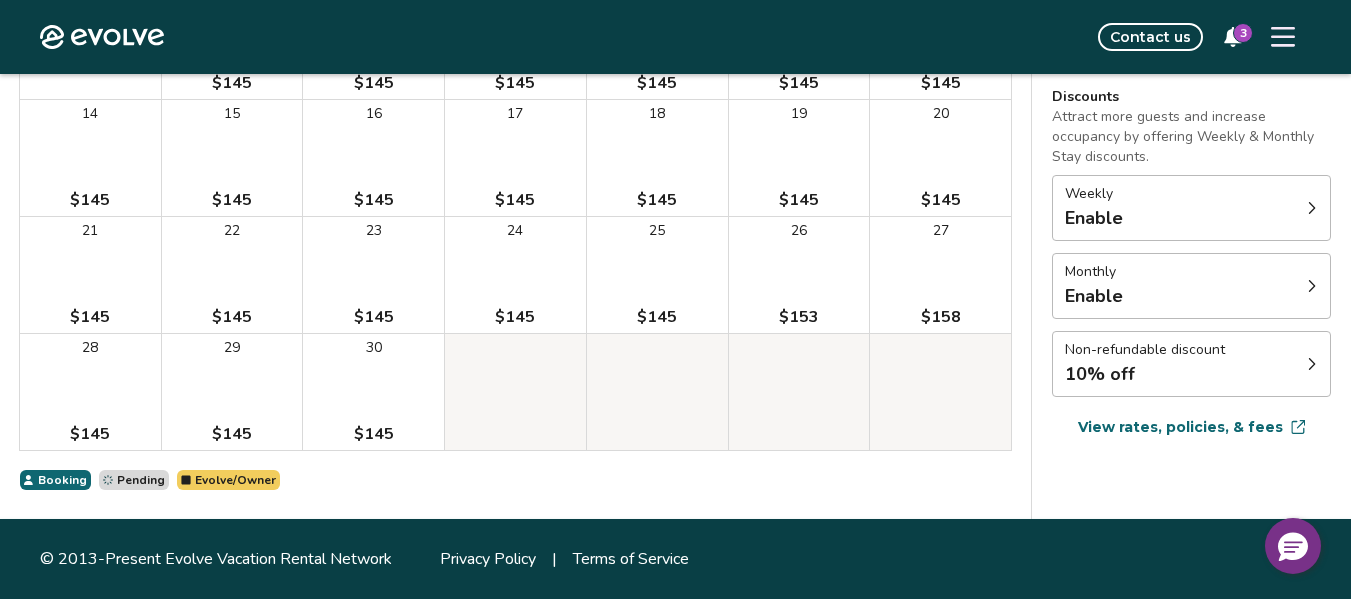 click on "Evolve/Owner" at bounding box center (235, 480) 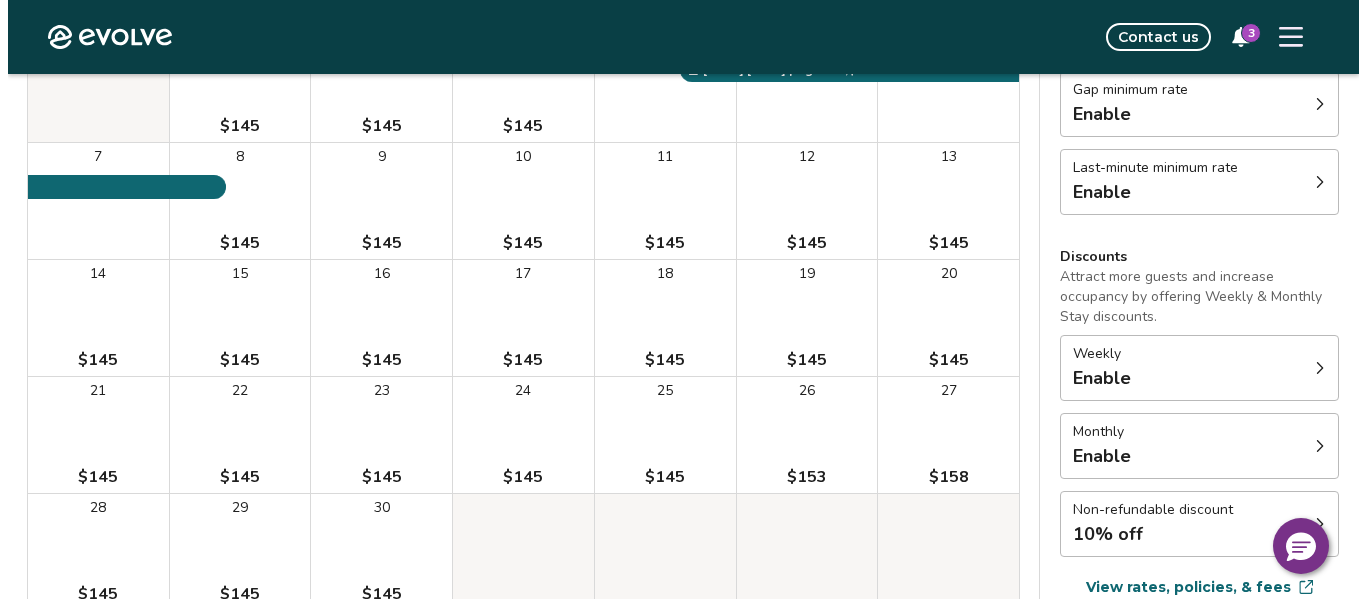 scroll, scrollTop: 235, scrollLeft: 0, axis: vertical 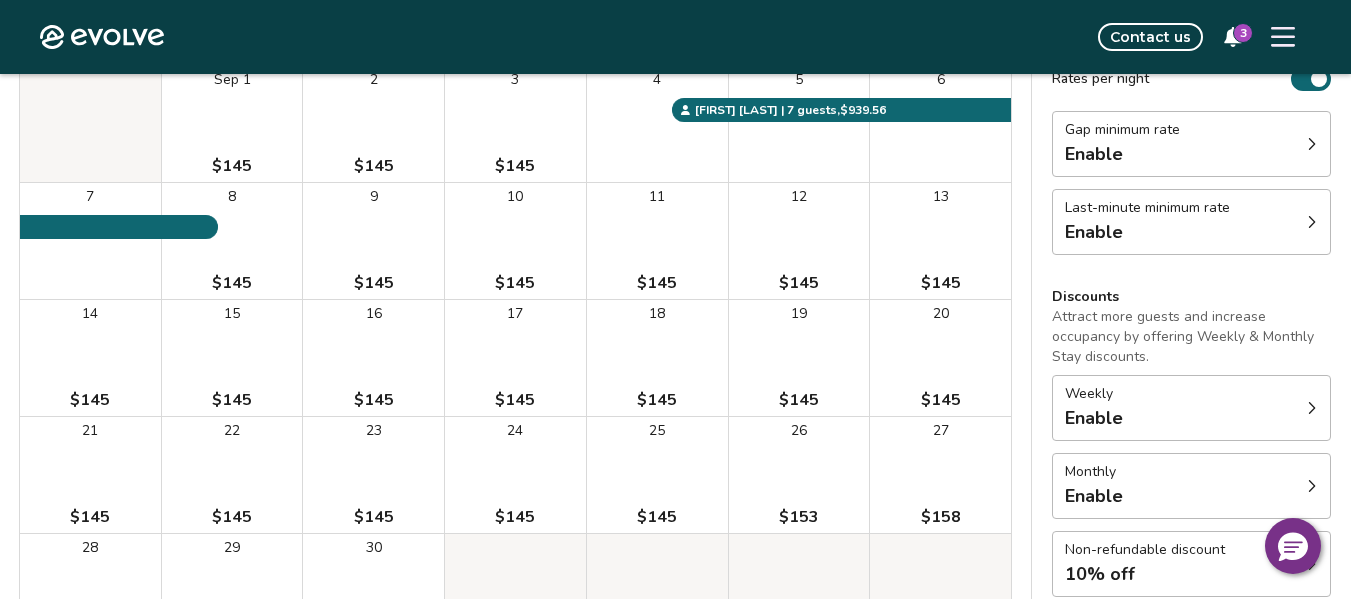 click on "$145" at bounding box center (799, 283) 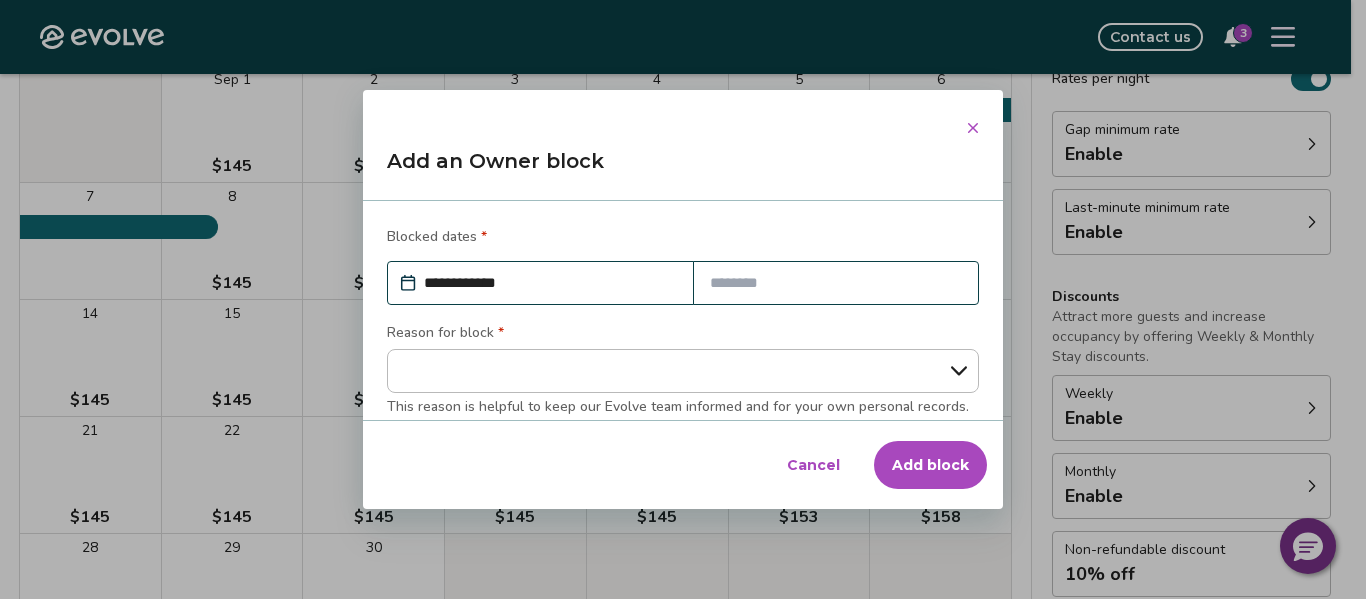 click on "**********" at bounding box center [550, 283] 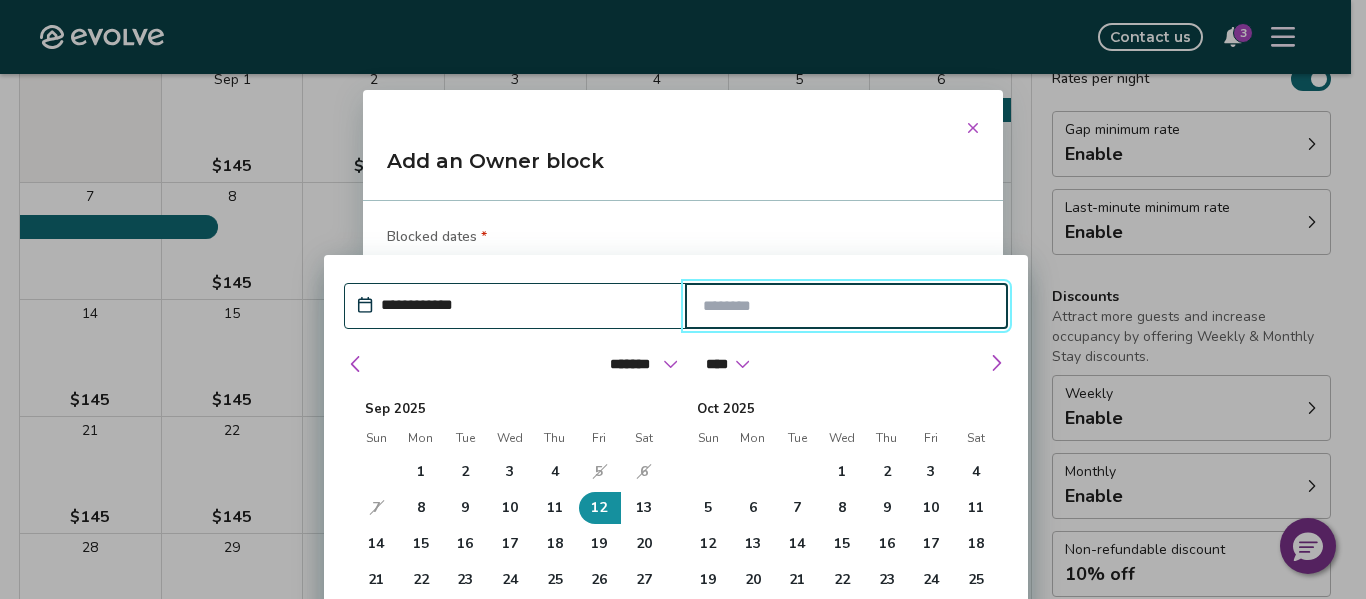 click at bounding box center [847, 306] 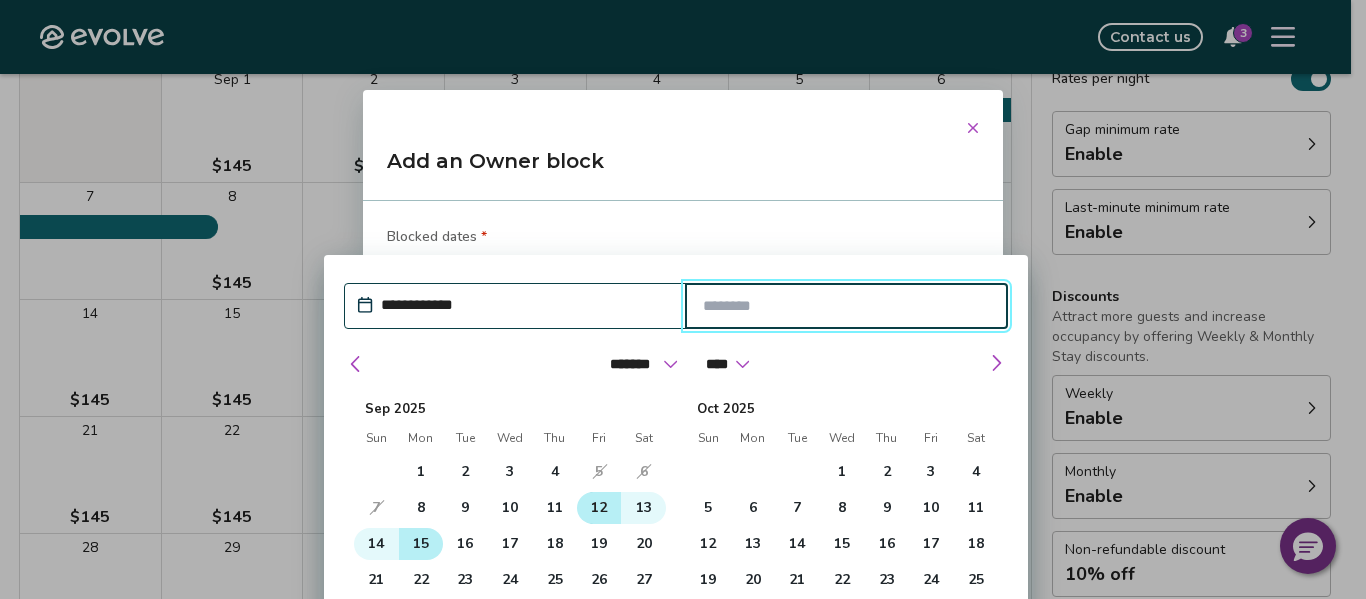 click on "15" at bounding box center [421, 544] 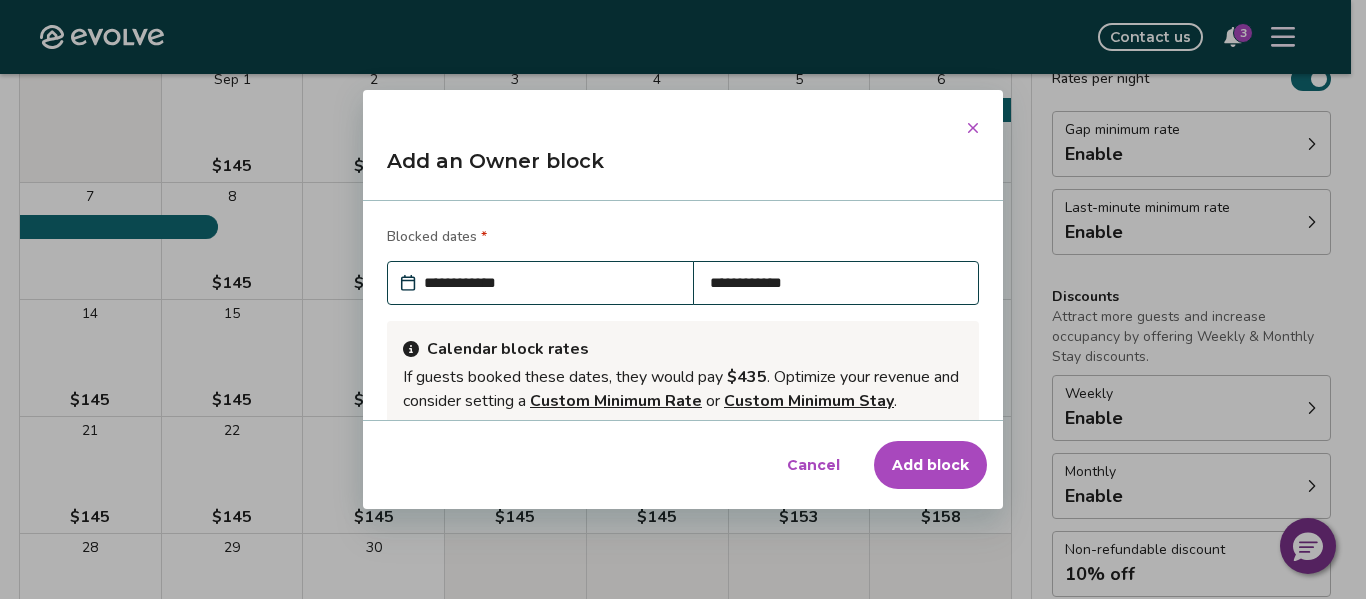 click on "Blocked dates   *" at bounding box center [683, 239] 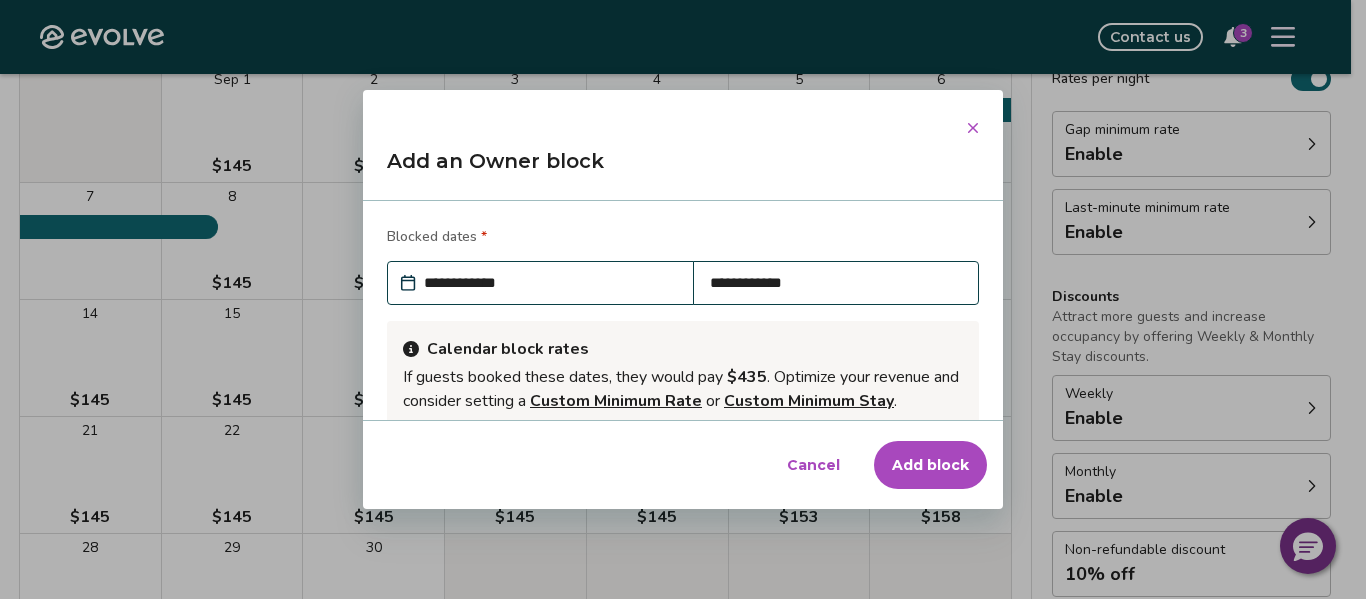 click on "Add block" at bounding box center [930, 465] 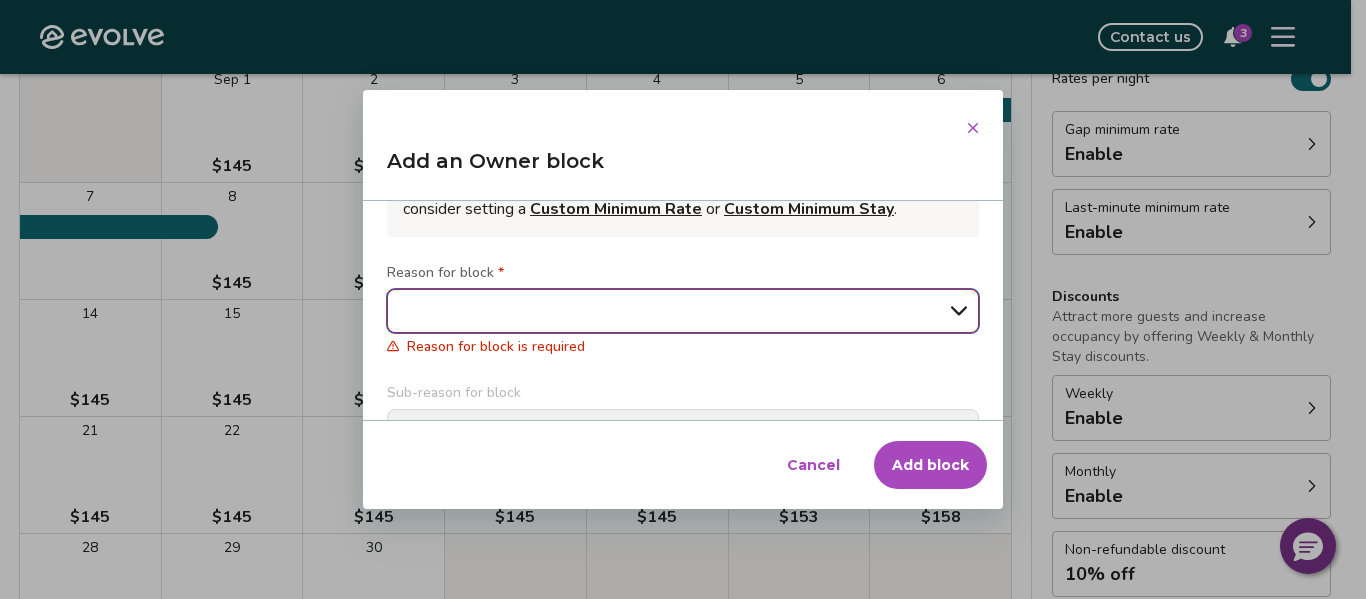 click on "**********" at bounding box center [683, 311] 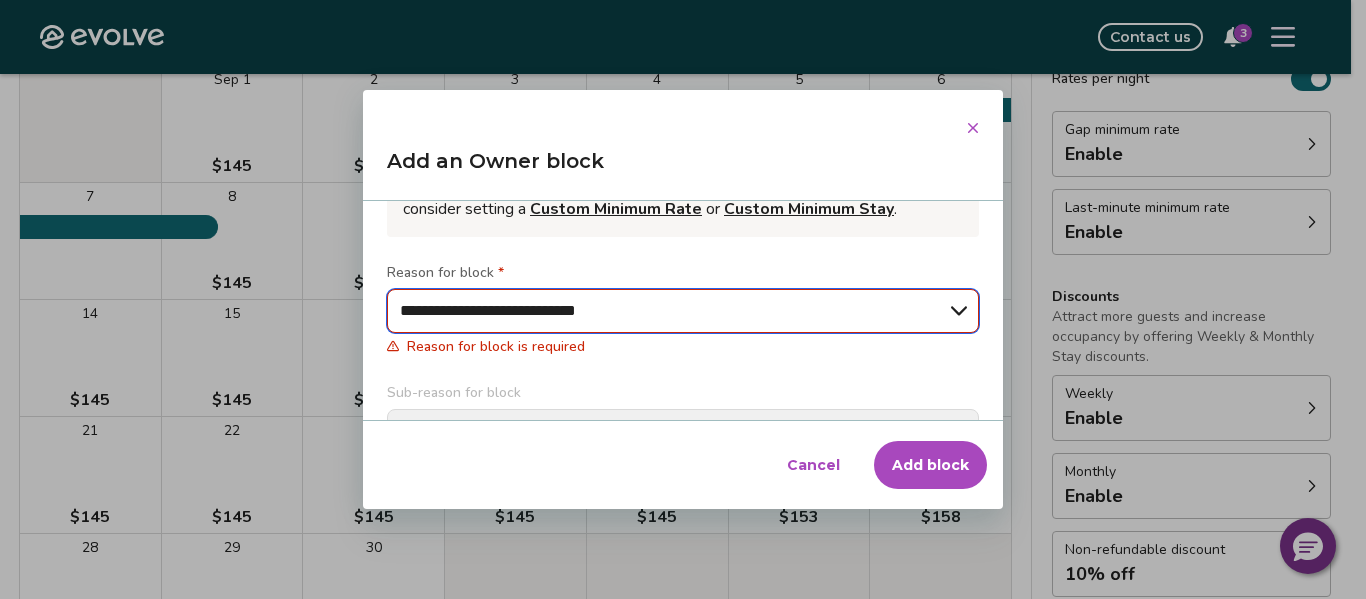 click on "**********" at bounding box center (683, 311) 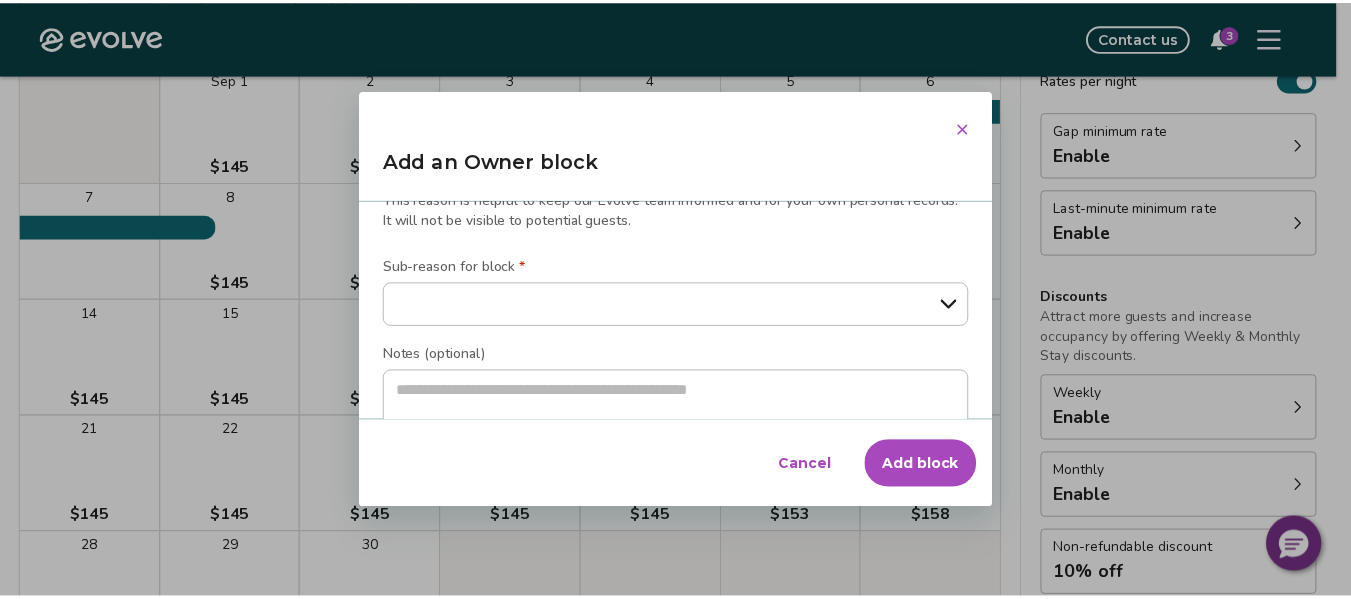 scroll, scrollTop: 352, scrollLeft: 0, axis: vertical 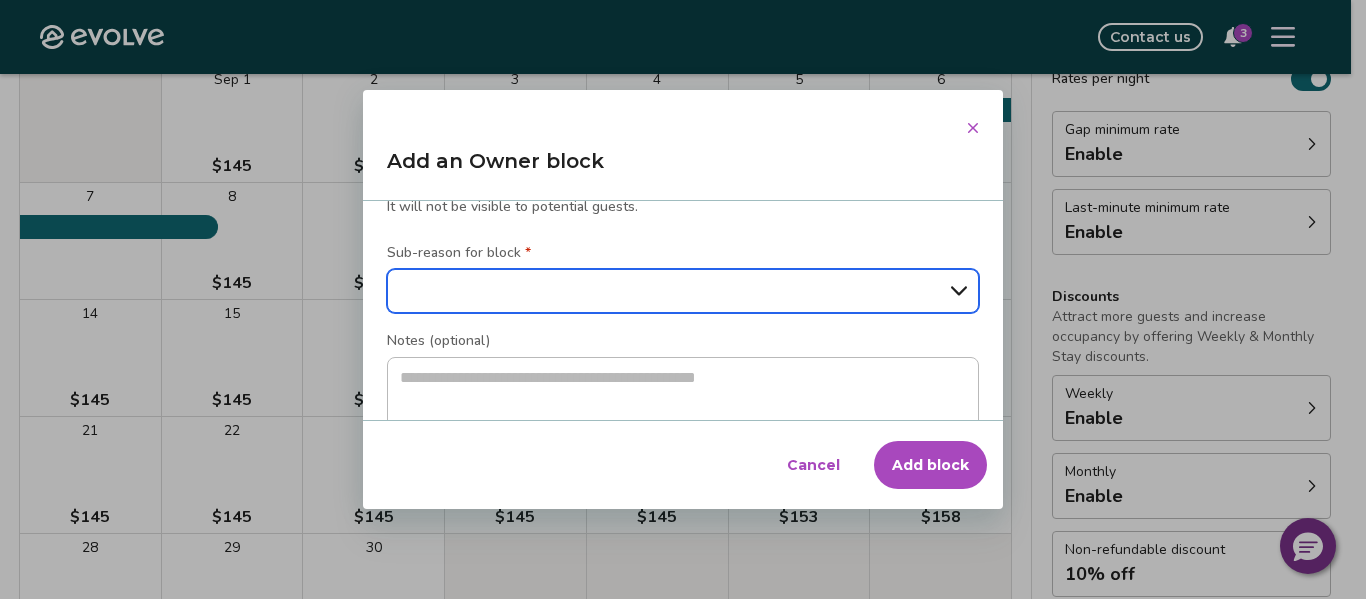 click on "**********" at bounding box center (683, 291) 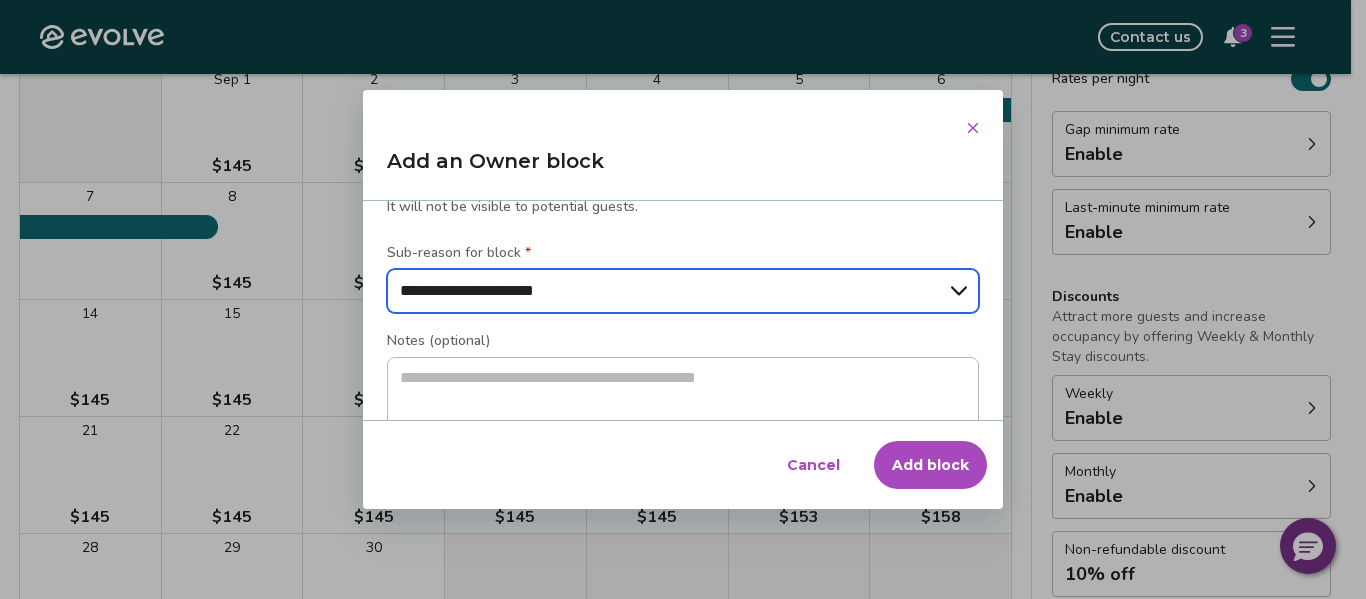click on "**********" at bounding box center [683, 291] 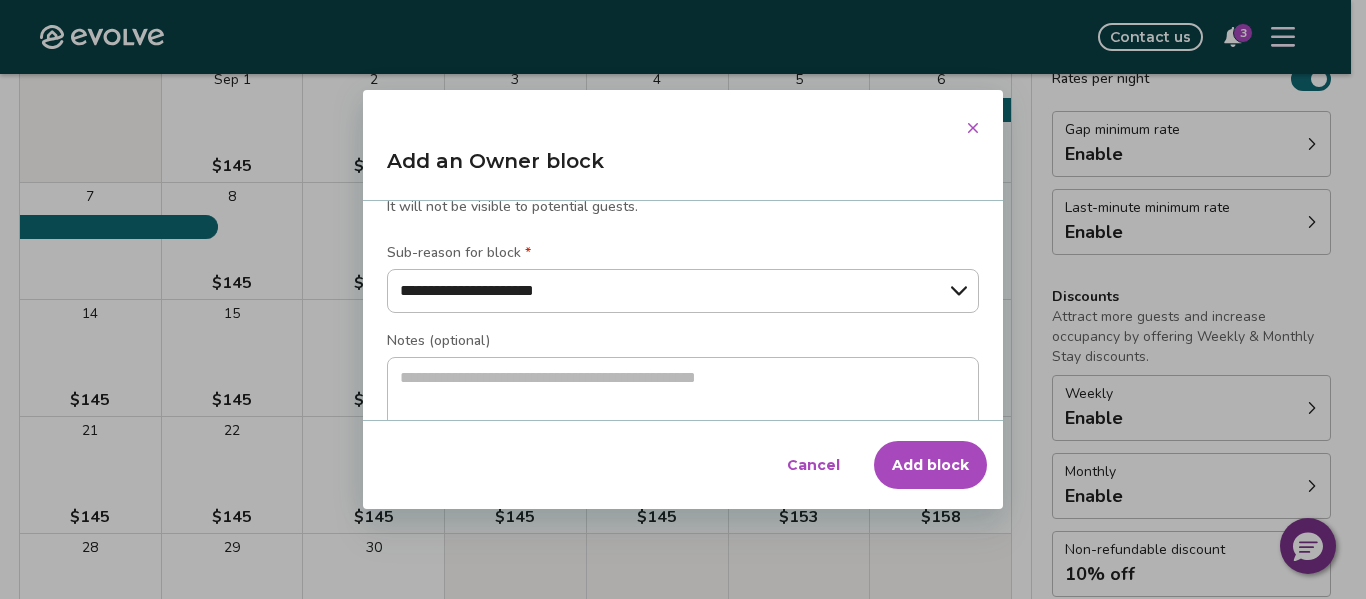 click on "Add block" at bounding box center [930, 465] 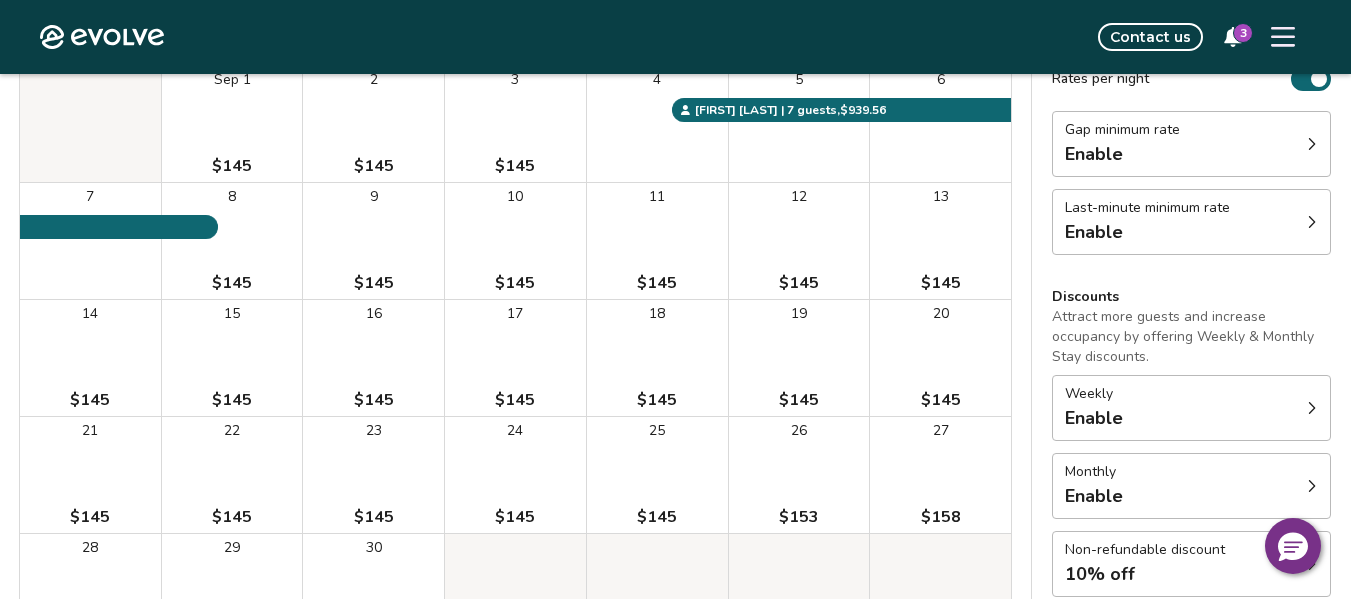 click on "12 $145" at bounding box center (799, 241) 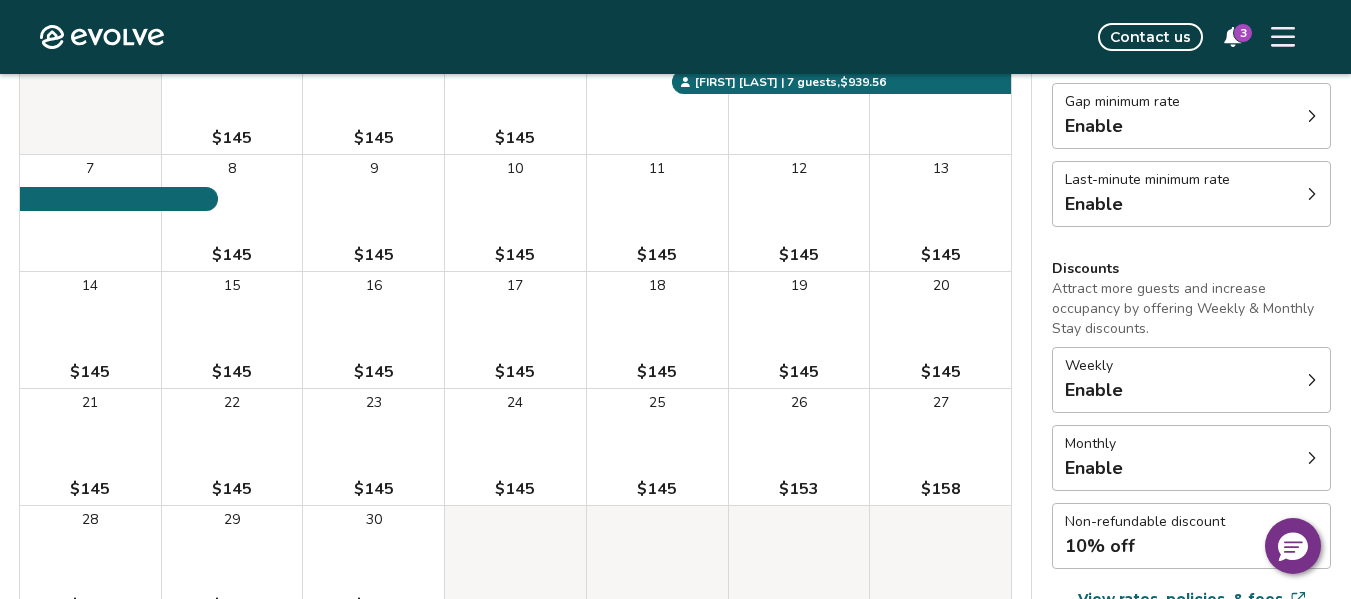 scroll, scrollTop: 280, scrollLeft: 0, axis: vertical 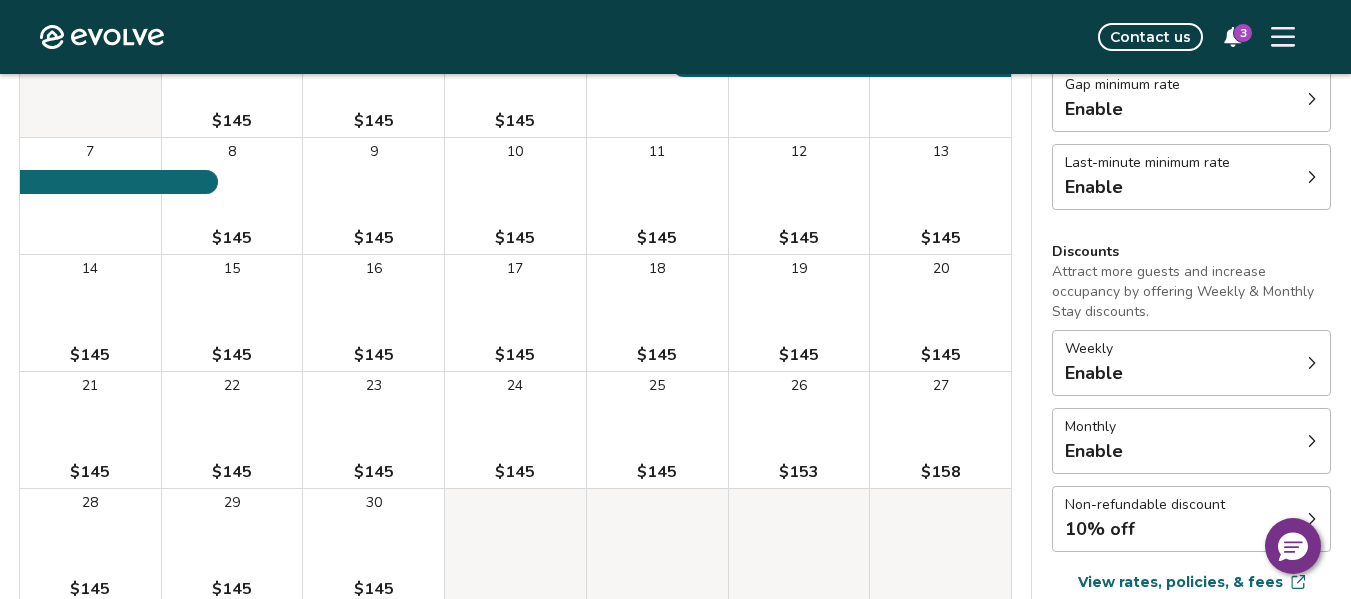 click on "$145" at bounding box center (799, 238) 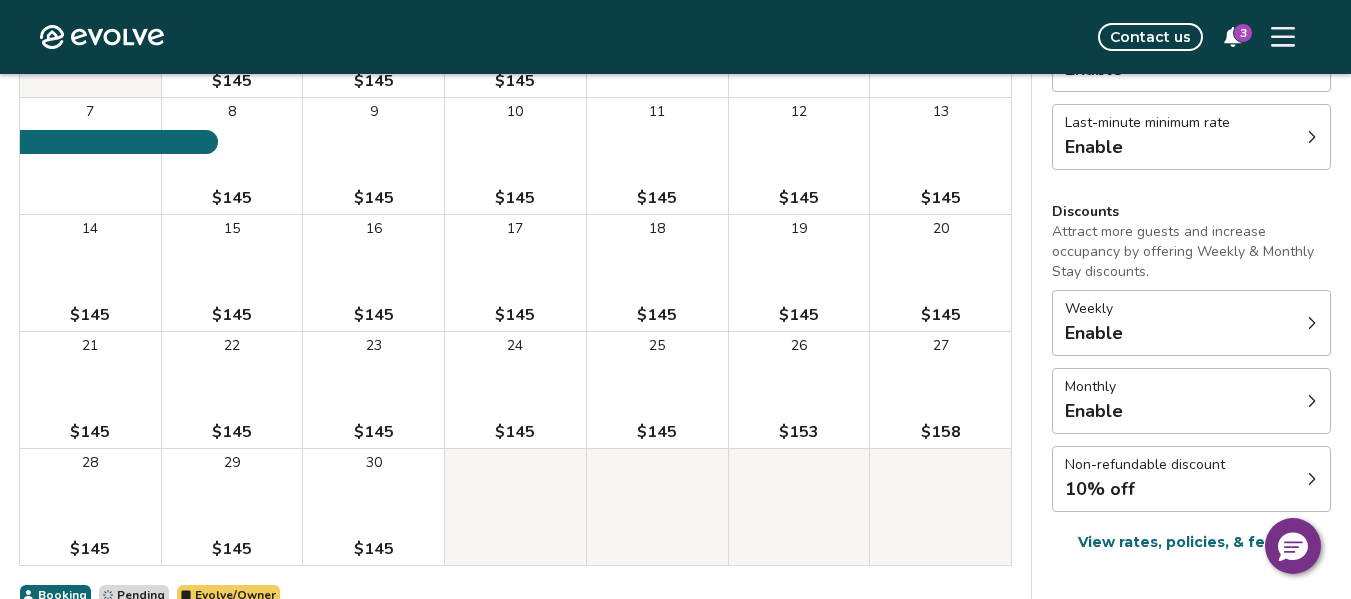 scroll, scrollTop: 435, scrollLeft: 0, axis: vertical 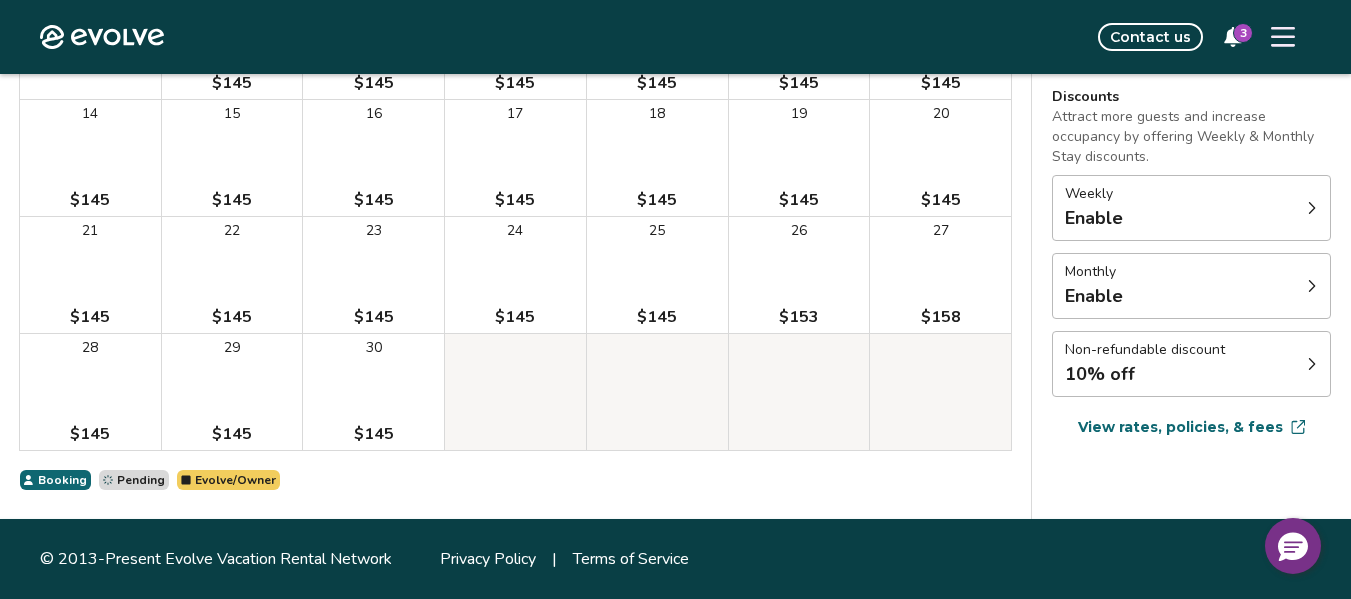 click on "Evolve/Owner" at bounding box center [235, 480] 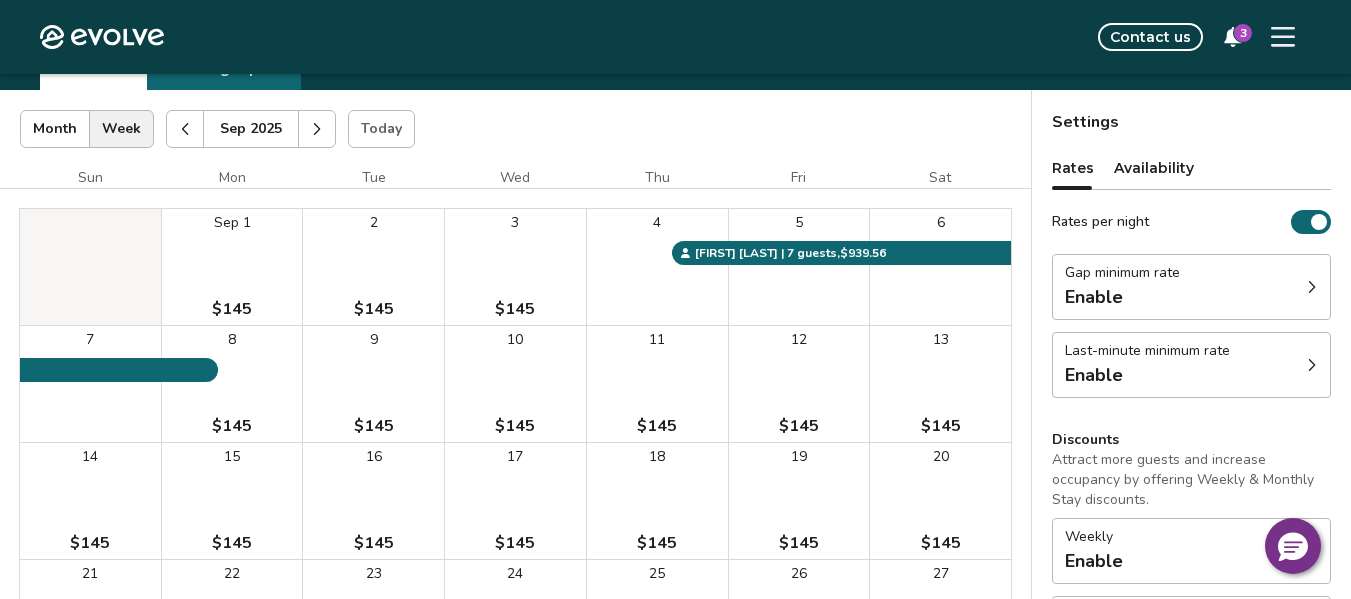 scroll, scrollTop: 75, scrollLeft: 0, axis: vertical 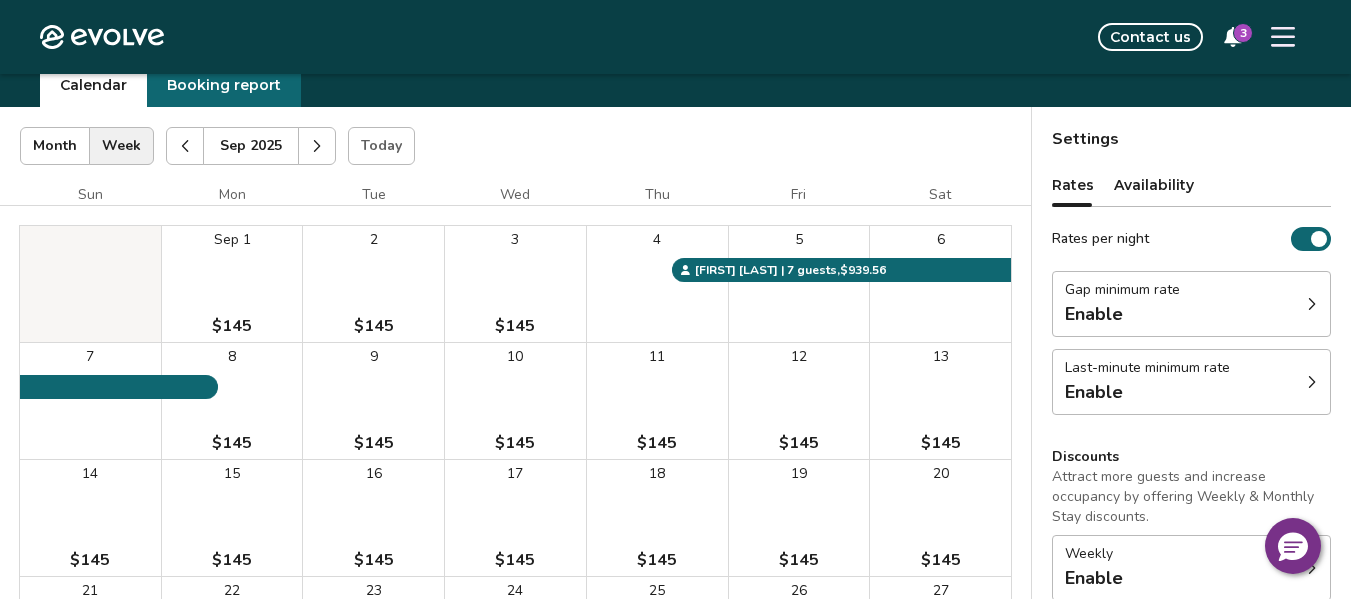 click 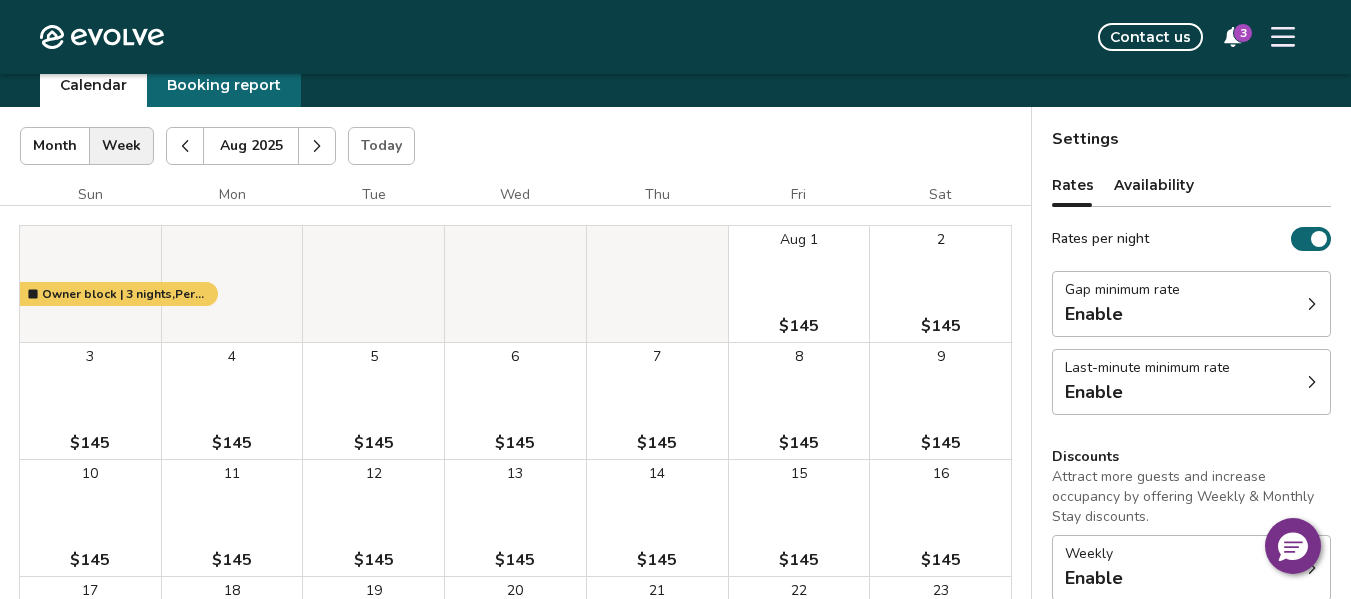 click at bounding box center [317, 146] 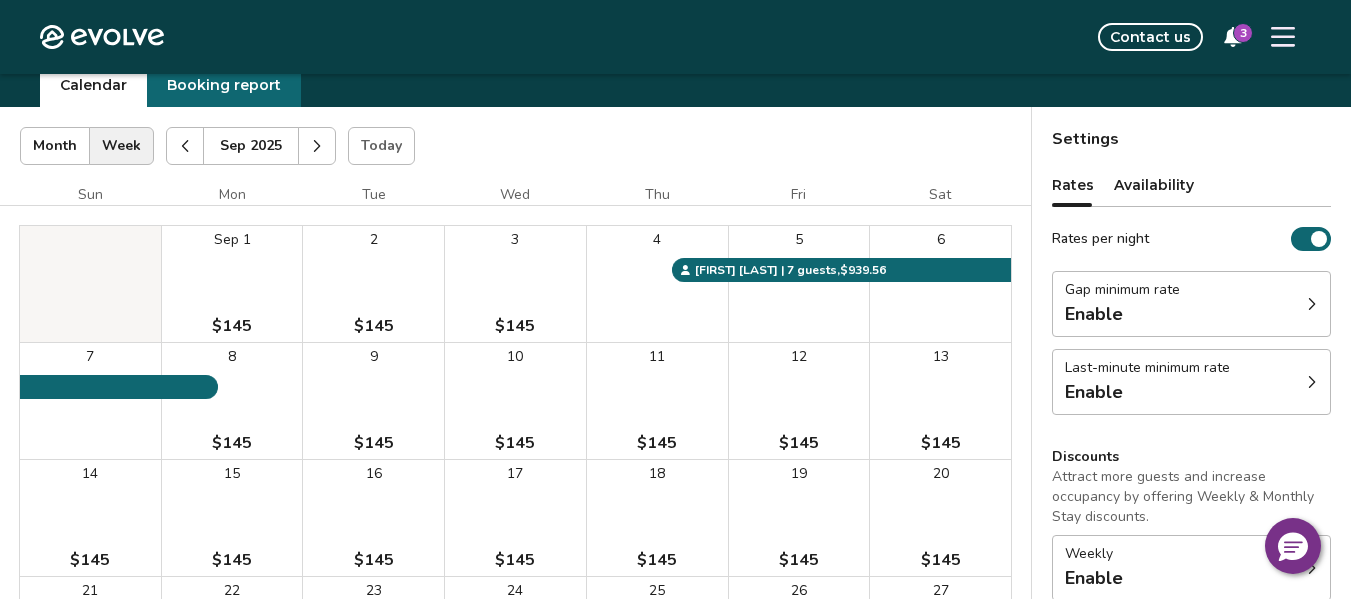 drag, startPoint x: 791, startPoint y: 440, endPoint x: 760, endPoint y: 406, distance: 46.010868 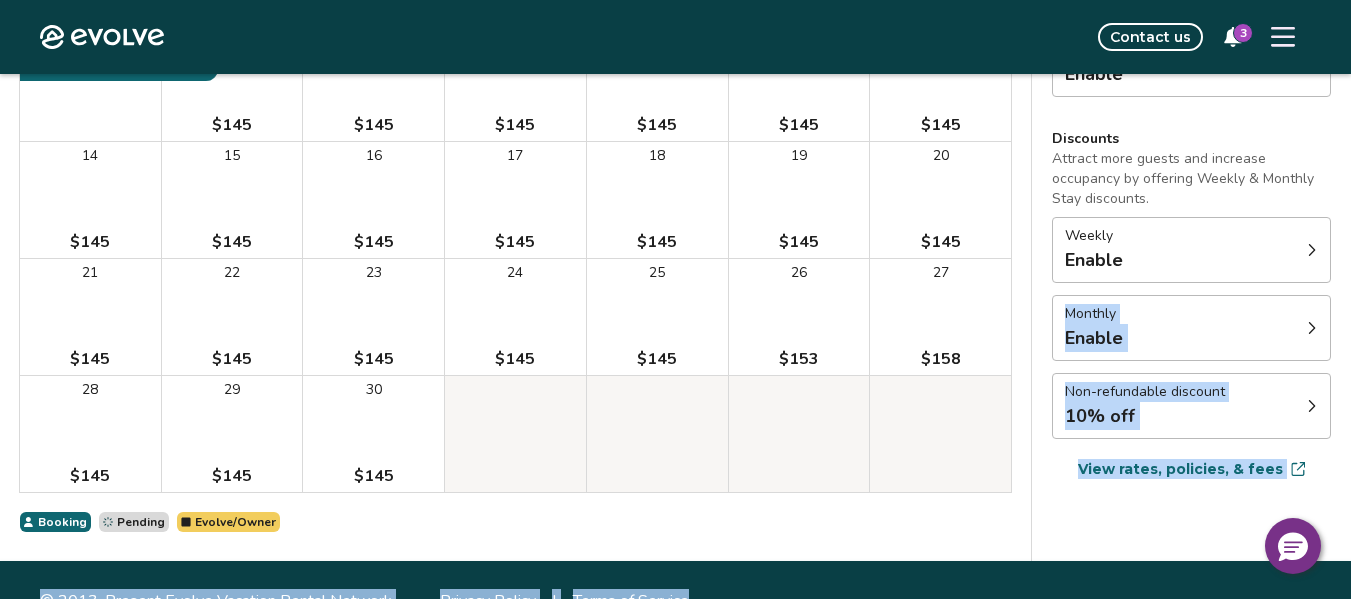 scroll, scrollTop: 435, scrollLeft: 0, axis: vertical 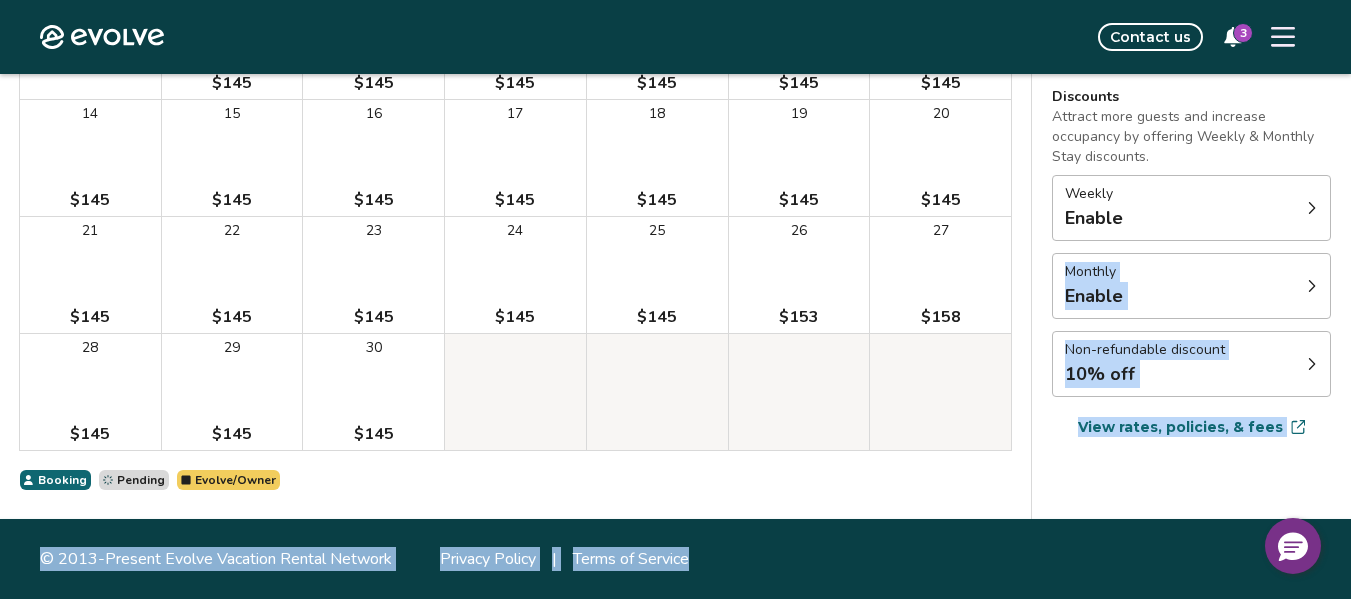 drag, startPoint x: 1350, startPoint y: 589, endPoint x: 1362, endPoint y: 588, distance: 12.0415945 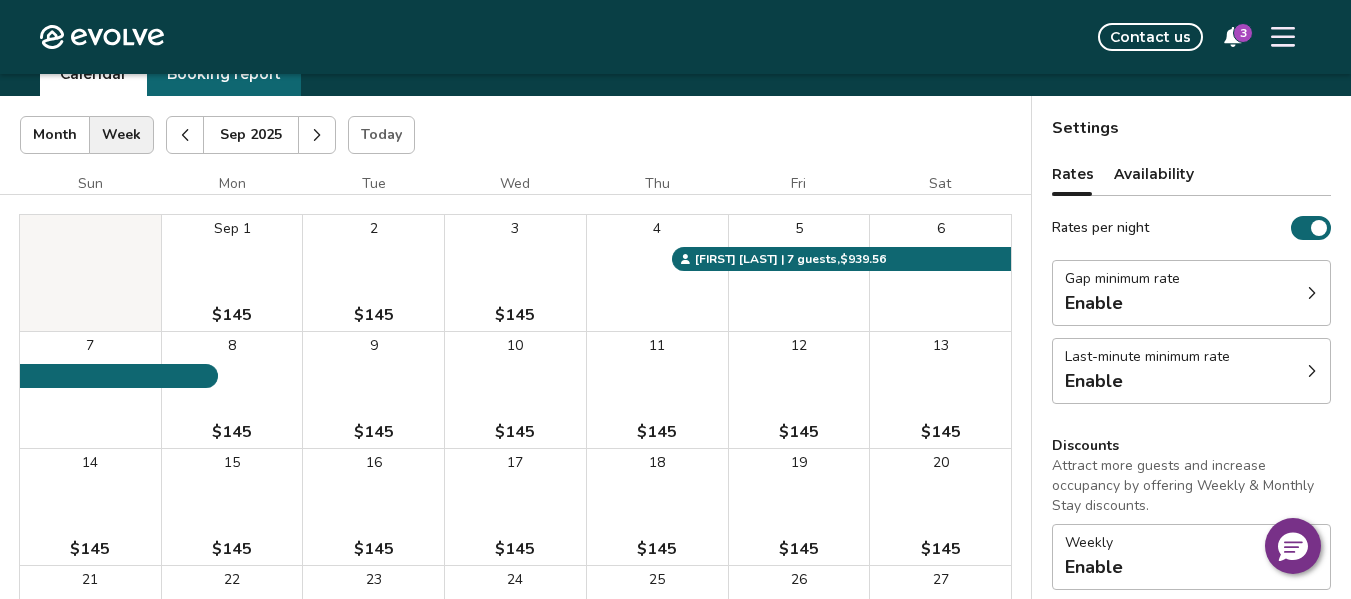scroll, scrollTop: 75, scrollLeft: 0, axis: vertical 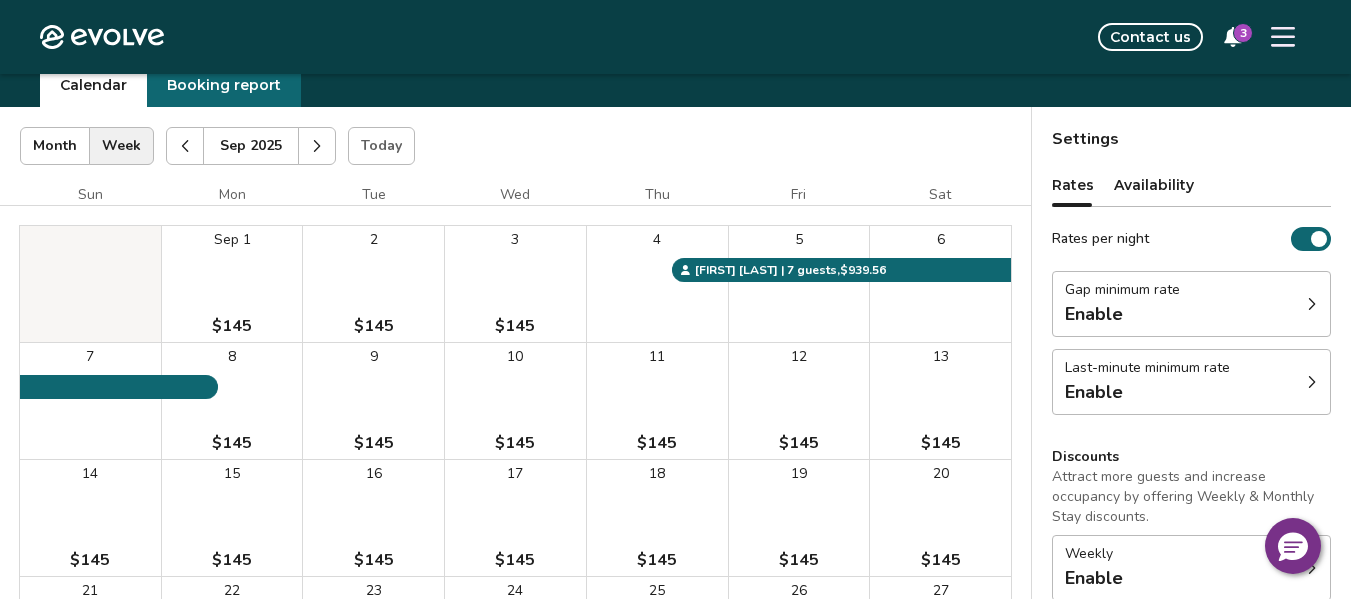 click on "$145" at bounding box center (799, 443) 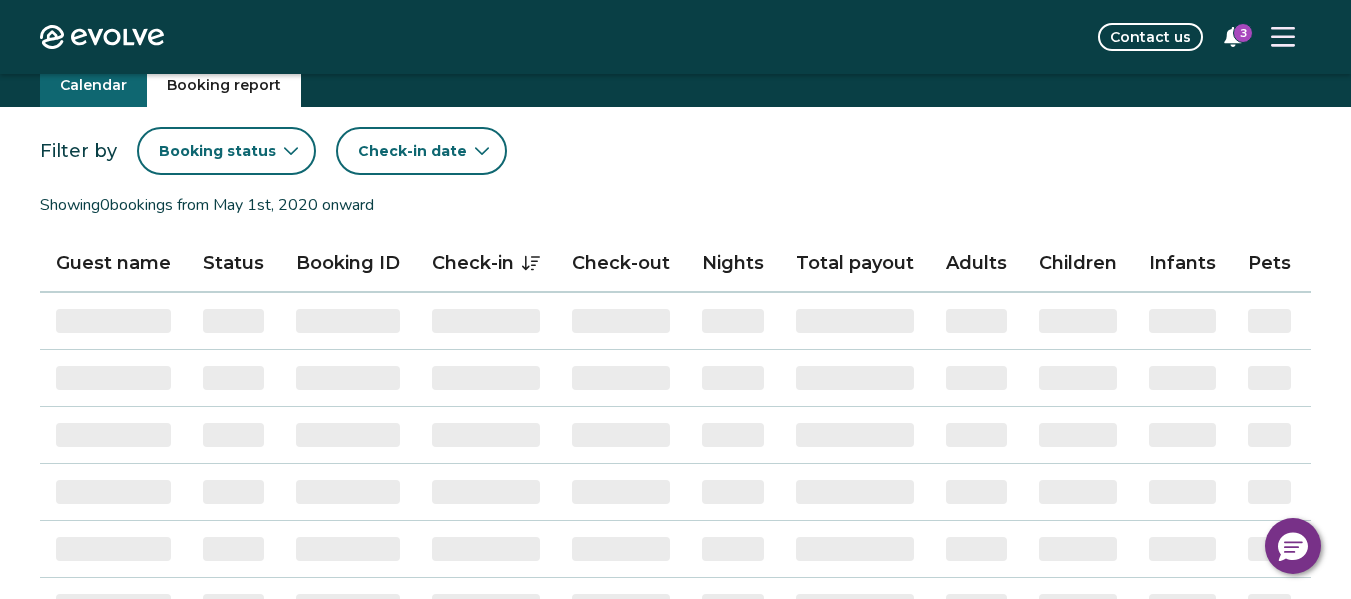 click on "Booking report" at bounding box center (224, 85) 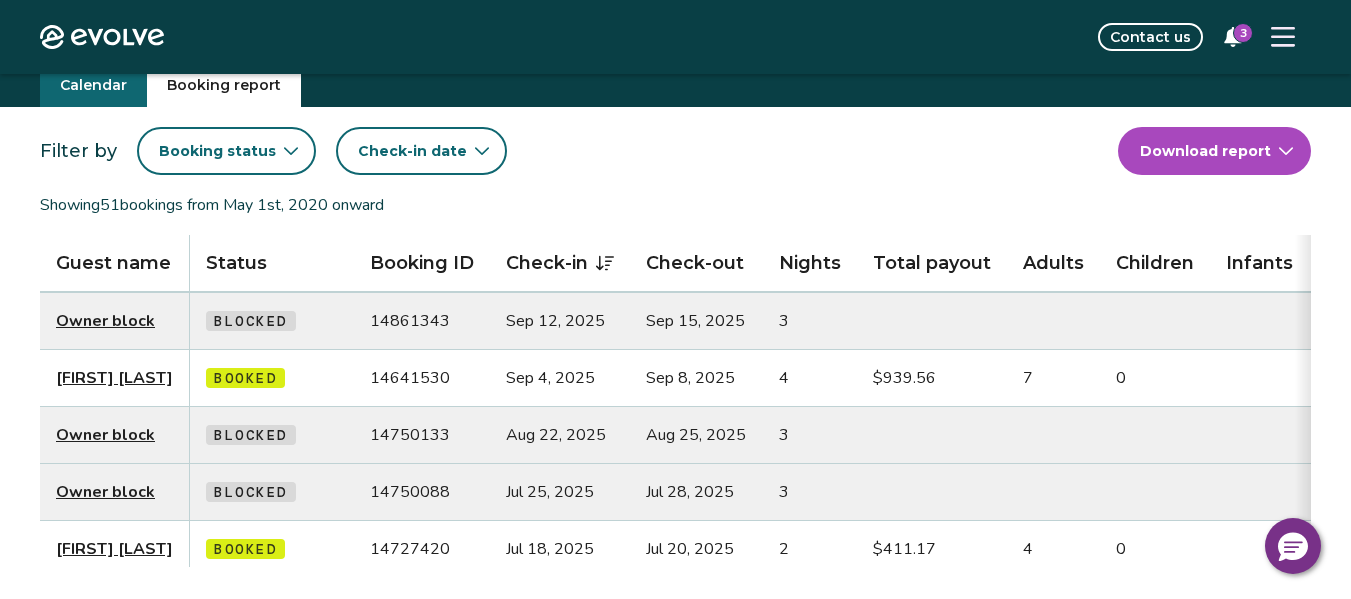 click on "Booking report" at bounding box center (224, 85) 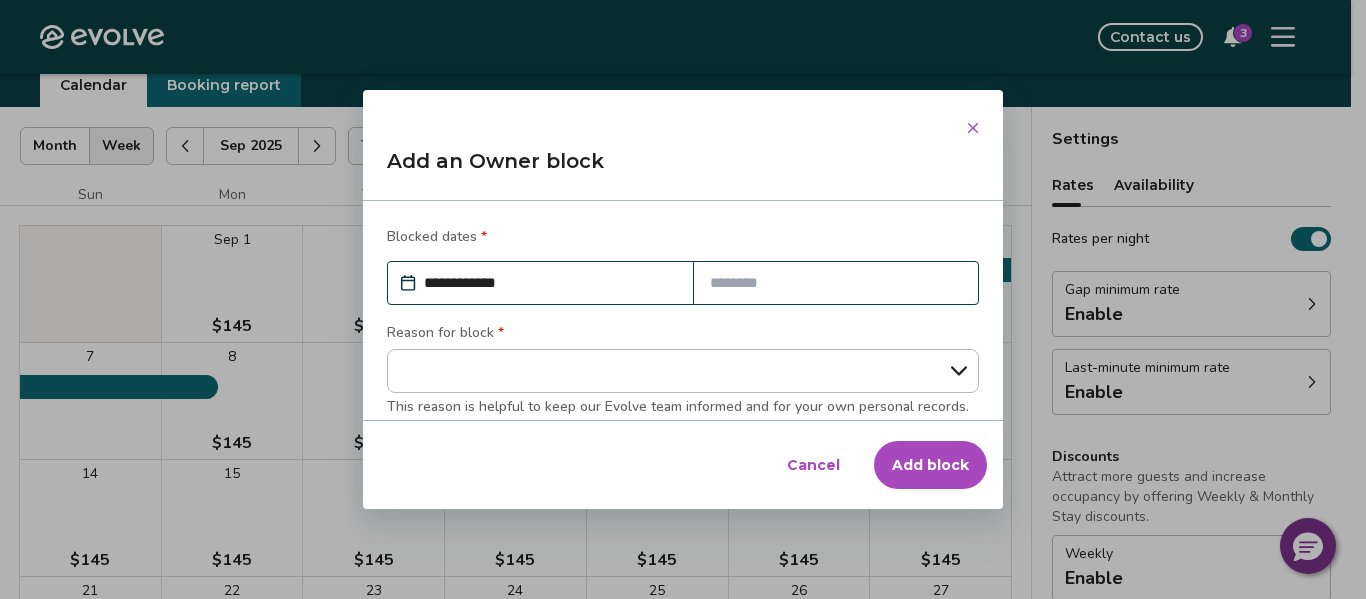 click on "Evolve Contact us 3 Bookings Calendar Booking report Sep [YEAR]  | Views Month Week Sep [YEAR] Today Settings Copeland Cottage Sep [YEAR] Sun Mon Tue Wed Thu Fri Sat Sep 1 $145 2 $145 3 $145 4 5 6 7 8 $145 9 $145 10 $145 11 $145 12 $145 13 $145 14 $145 15 $145 16 $145 17 $145 18 $145 19 $145 20 $145 21 $145 22 $145 23 $145 24 $145 25 $145 26 $153 27 $158 28 $145 29 $145 30 $145 [FIRST] [LAST] | 7 guests ,  $939.56 Booking Pending Evolve/Owner Settings Rates Availability Rates per night Gap minimum rate Enable Last-minute minimum rate Enable Discounts Attract more guests and increase occupancy by offering Weekly & Monthly Stay discounts. Weekly Enable Monthly Enable Non-refundable discount 10% off View rates, policies, & fees Gap minimum rate Reduce your minimum rate by 20%  to help fill nights between bookings  (Fridays and Saturdays excluded). Enable Once enabled, the % off may take up to 24 hours to activate and will stay active until you disable. Last-minute minimum rate Reduce your minimum rate by 20% Enable   Enable" at bounding box center (675, 442) 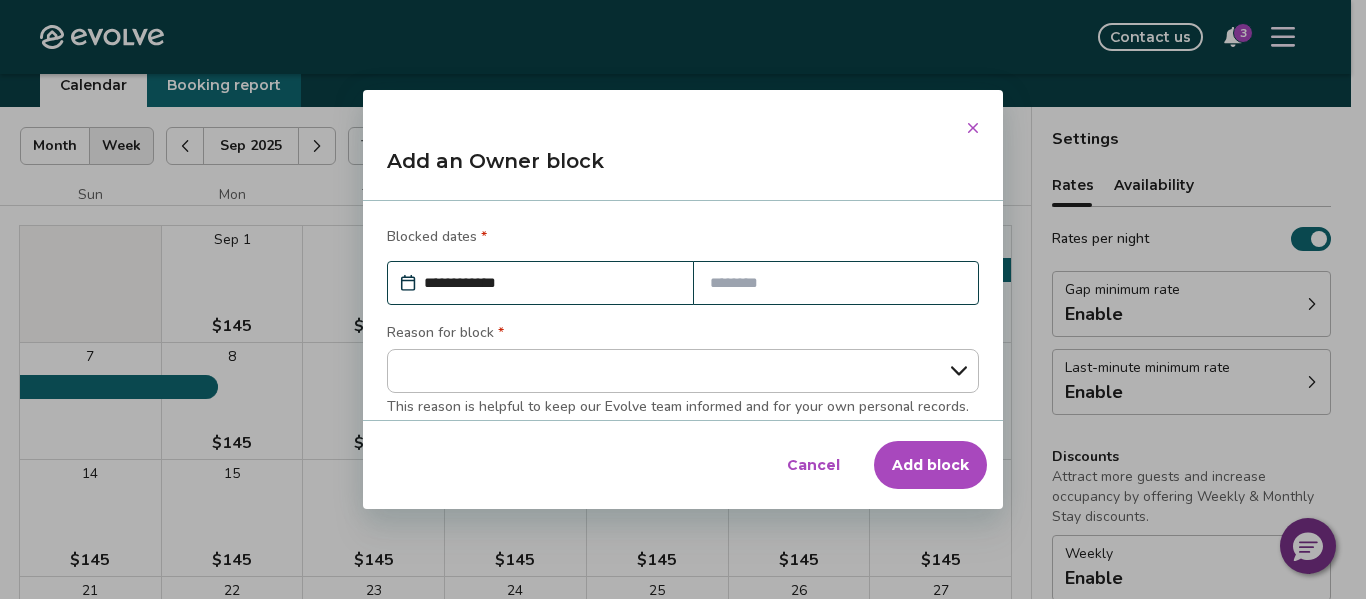 click 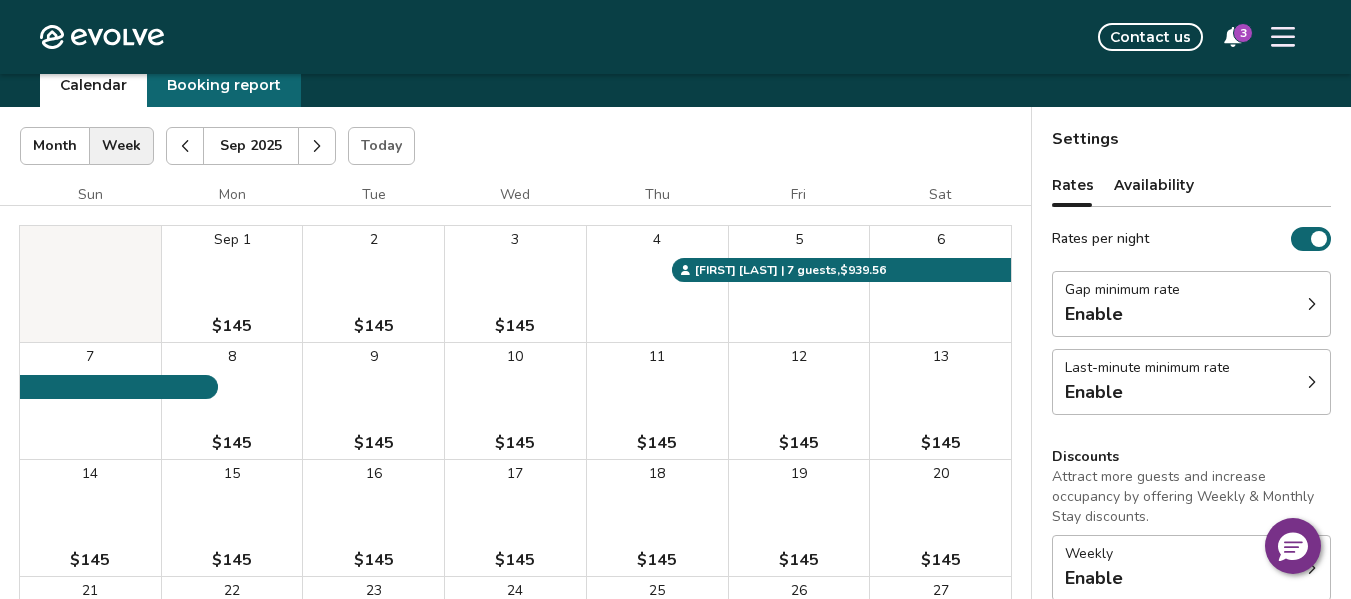click on "$145" at bounding box center (799, 443) 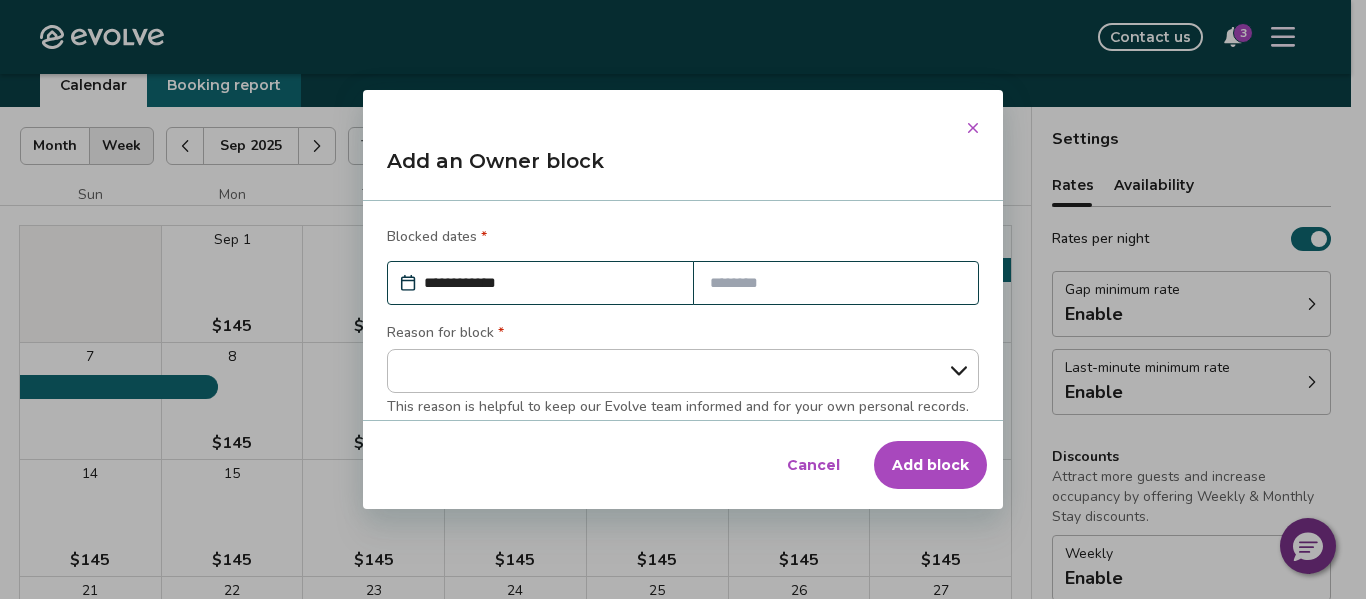 click on "**********" at bounding box center (550, 283) 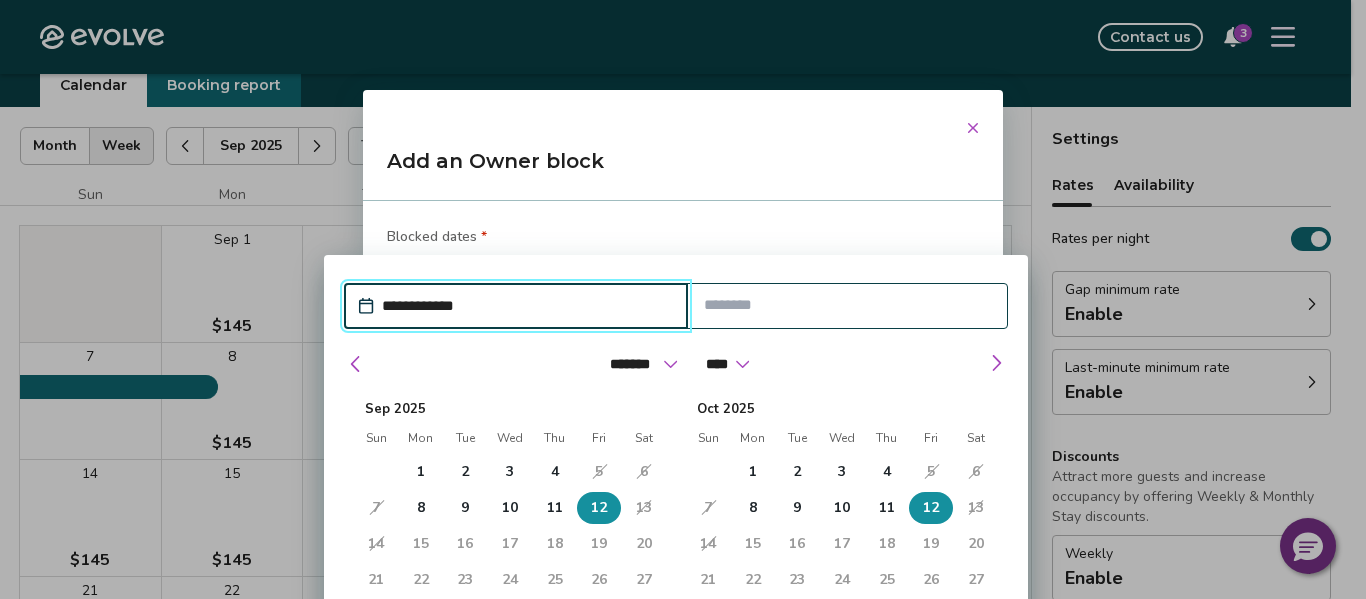 click on "12" at bounding box center (599, 508) 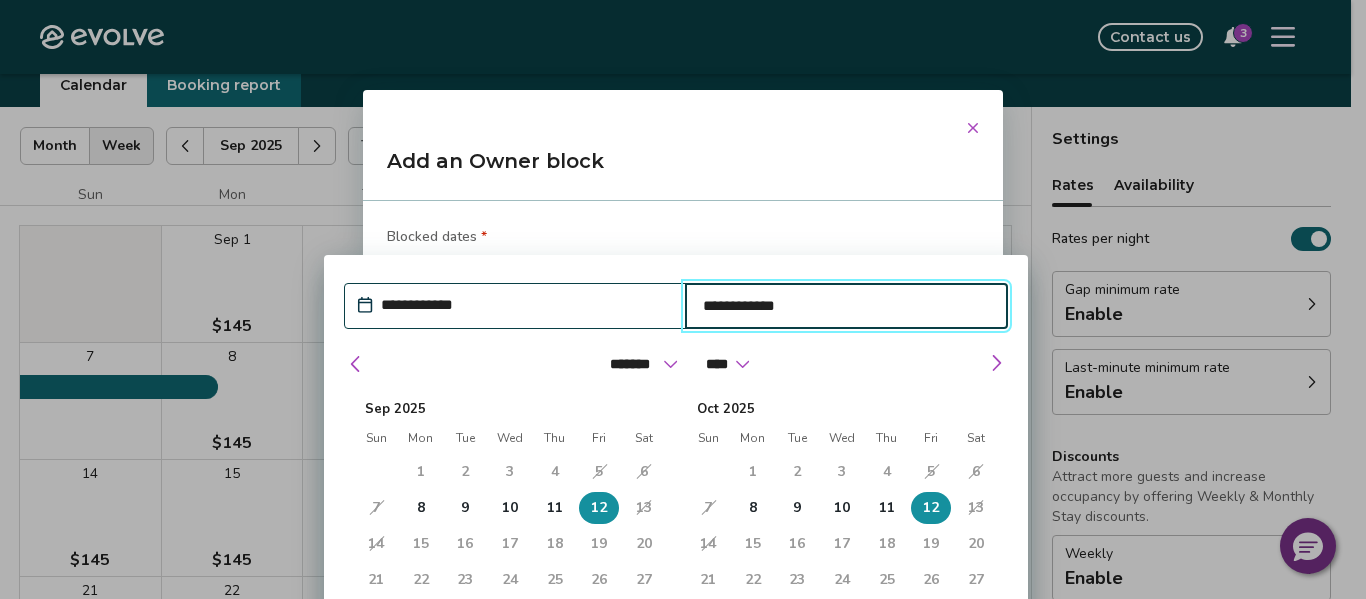 click on "**********" at bounding box center [847, 306] 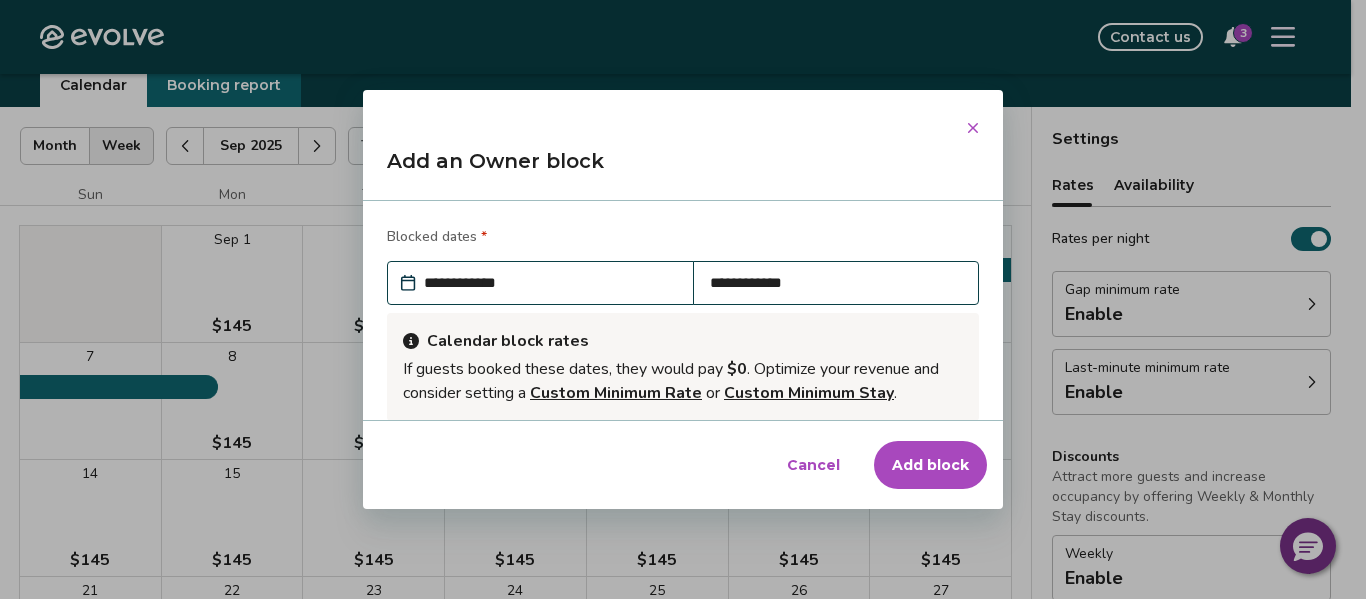 click 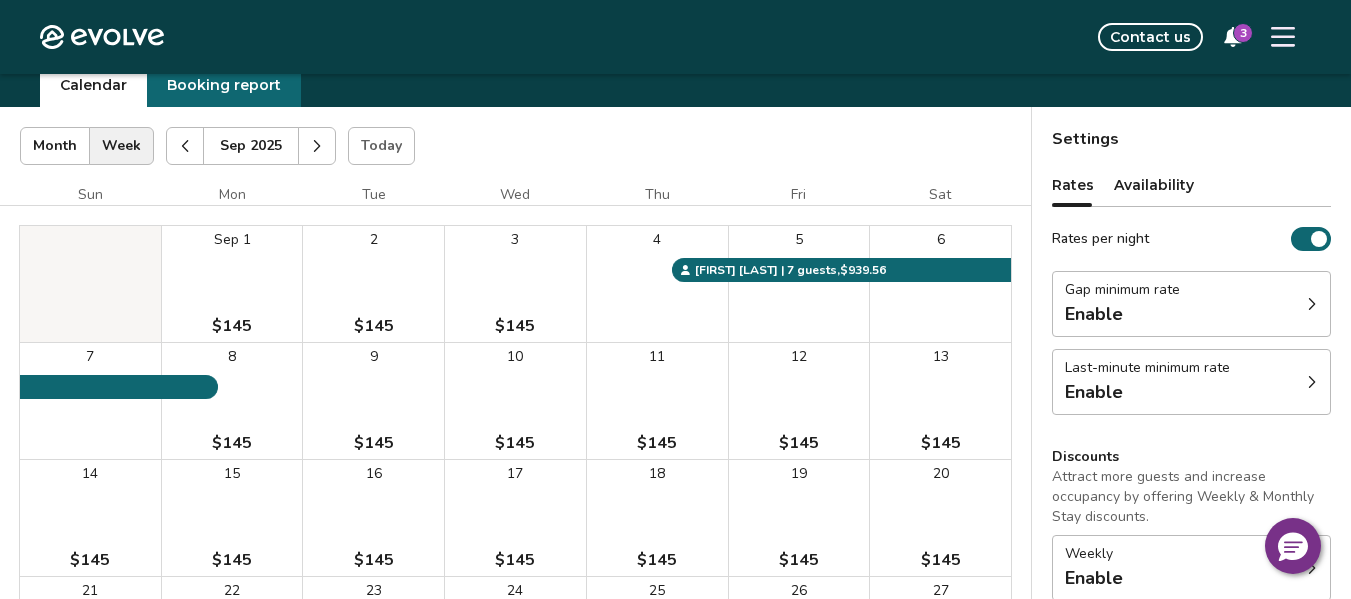 click on "12 $145" at bounding box center [799, 401] 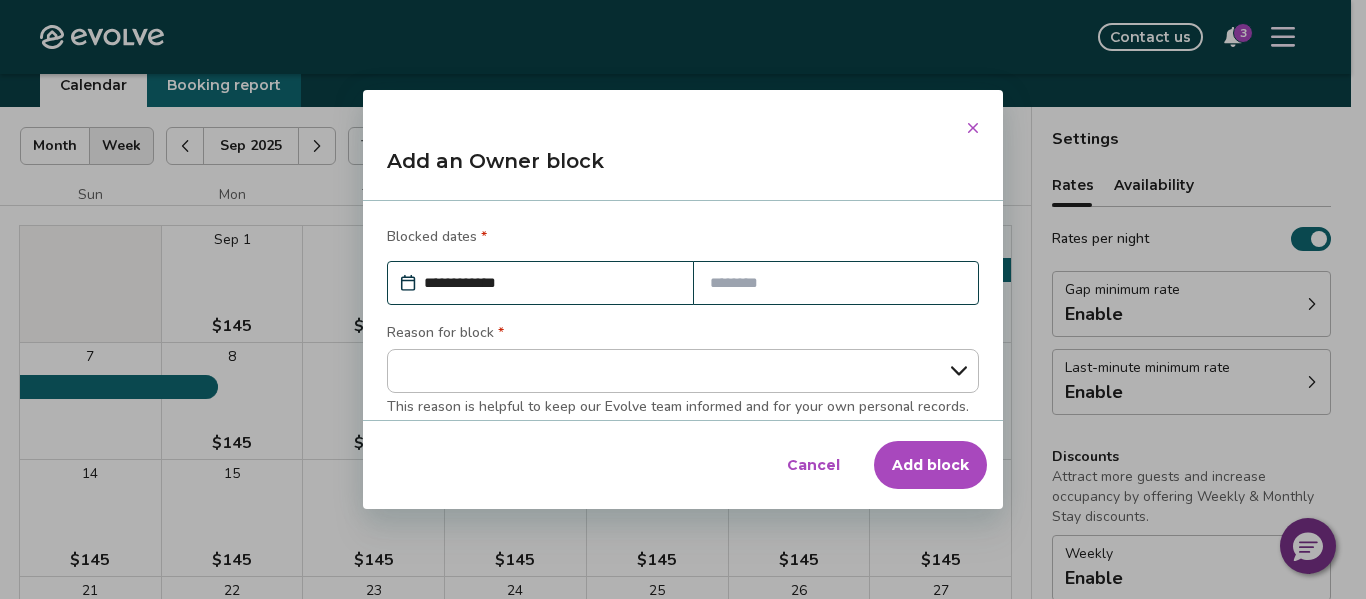 click at bounding box center (836, 283) 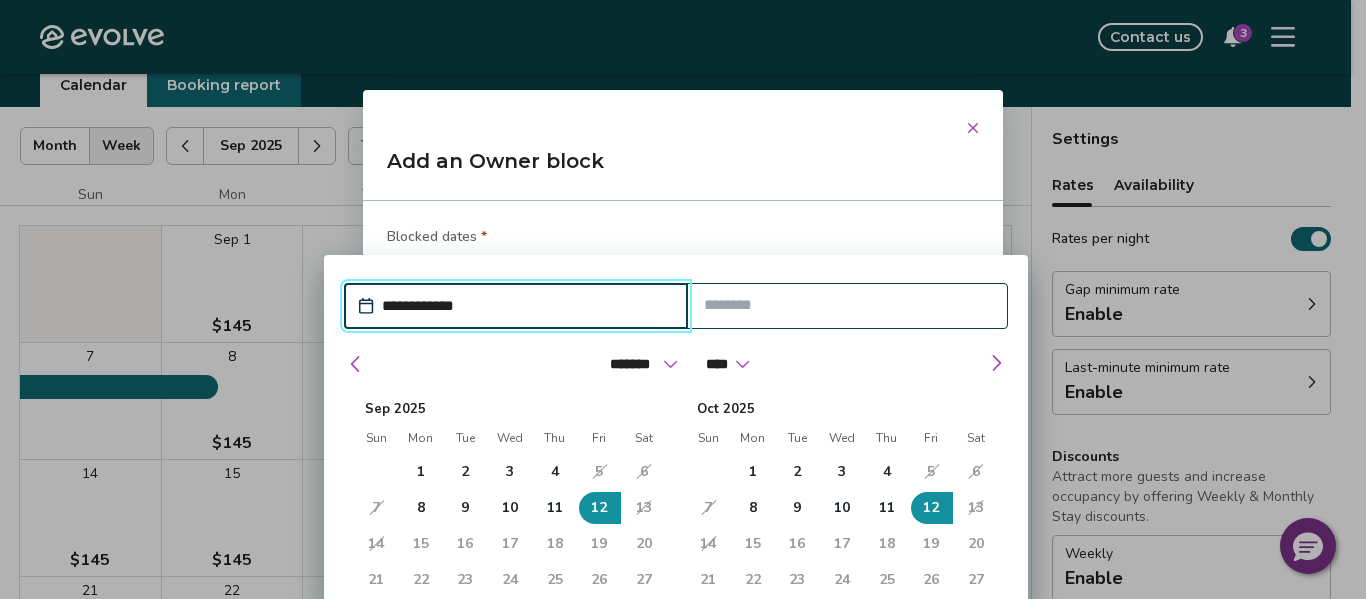 click on "15" at bounding box center (421, 544) 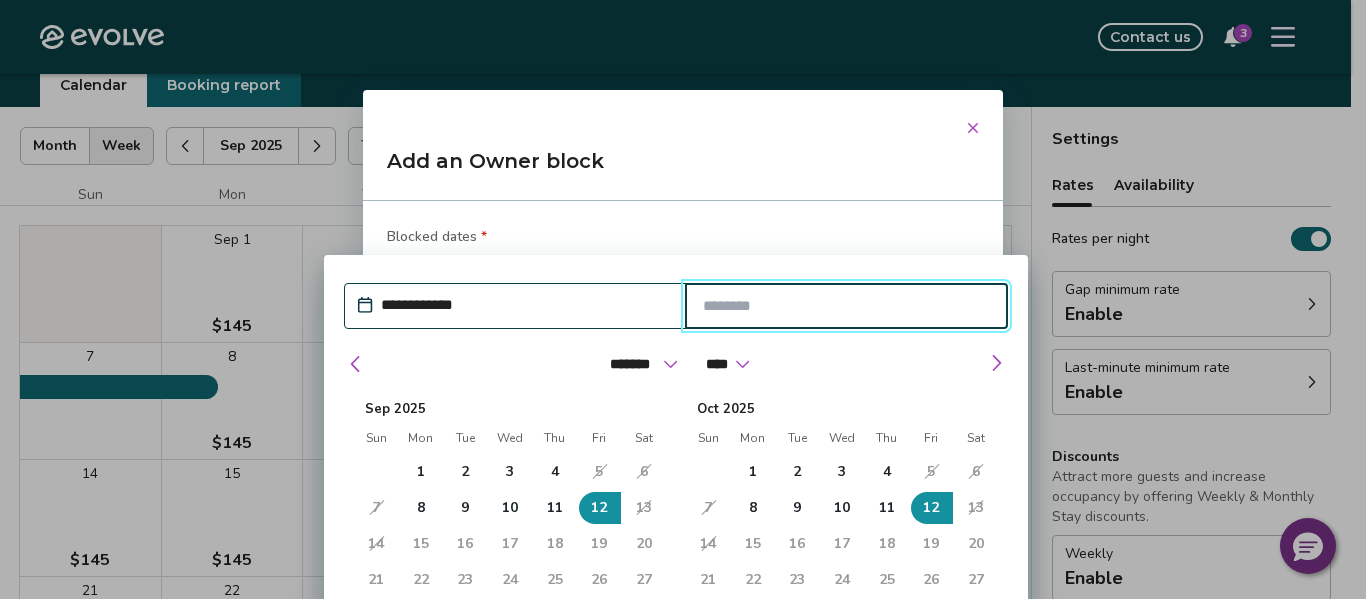 click at bounding box center (847, 306) 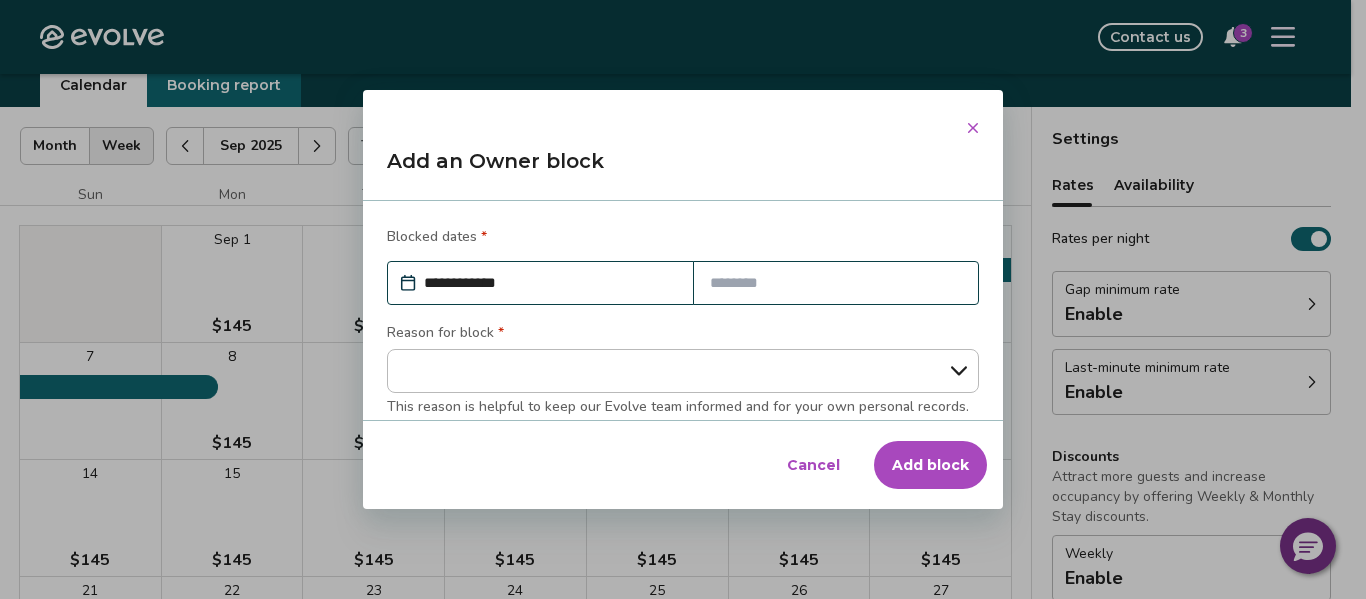 click at bounding box center [973, 128] 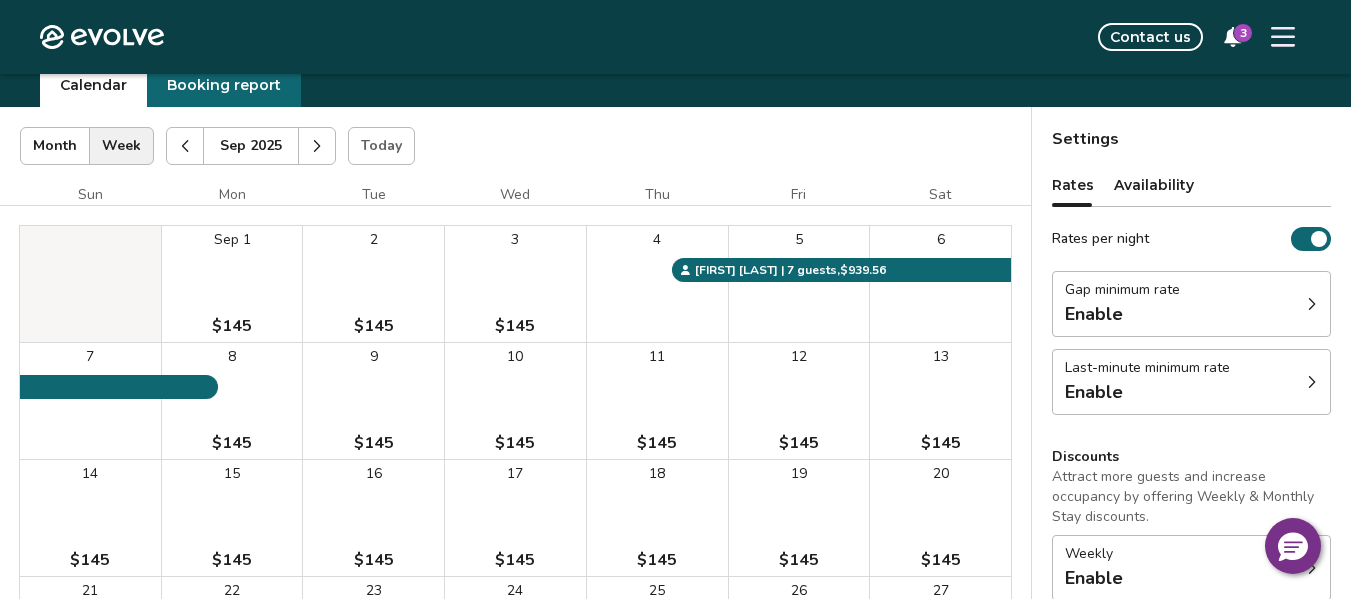 click on "$145" at bounding box center (657, 443) 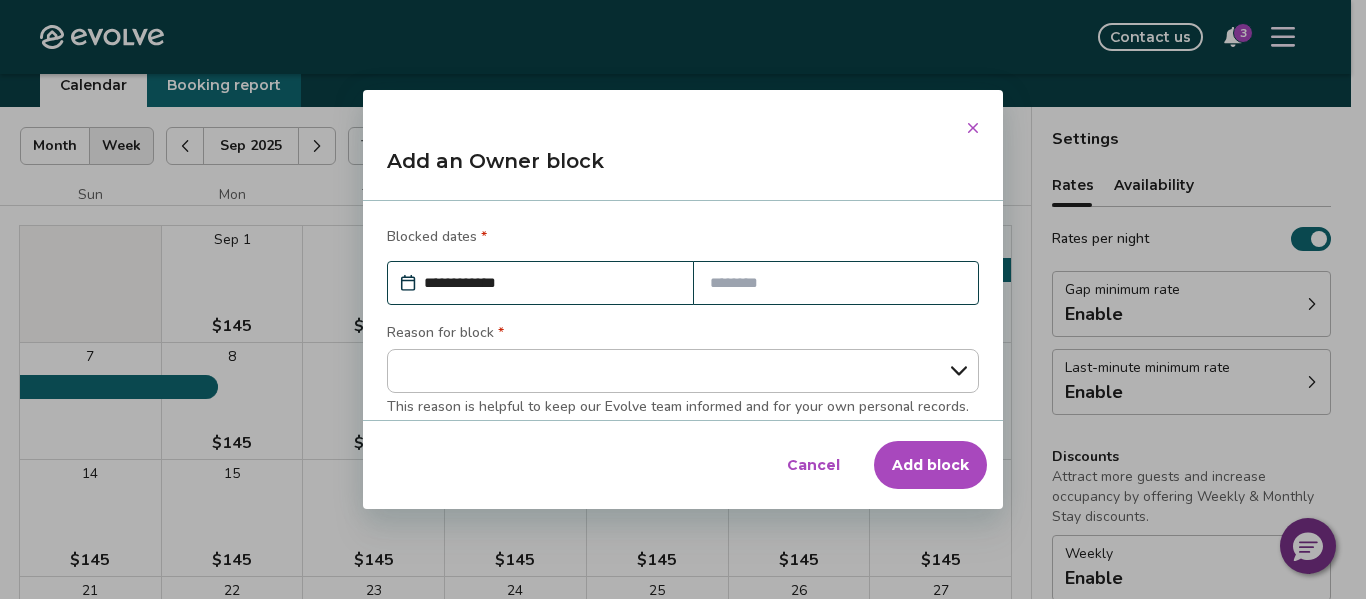 click on "Add block" at bounding box center (930, 465) 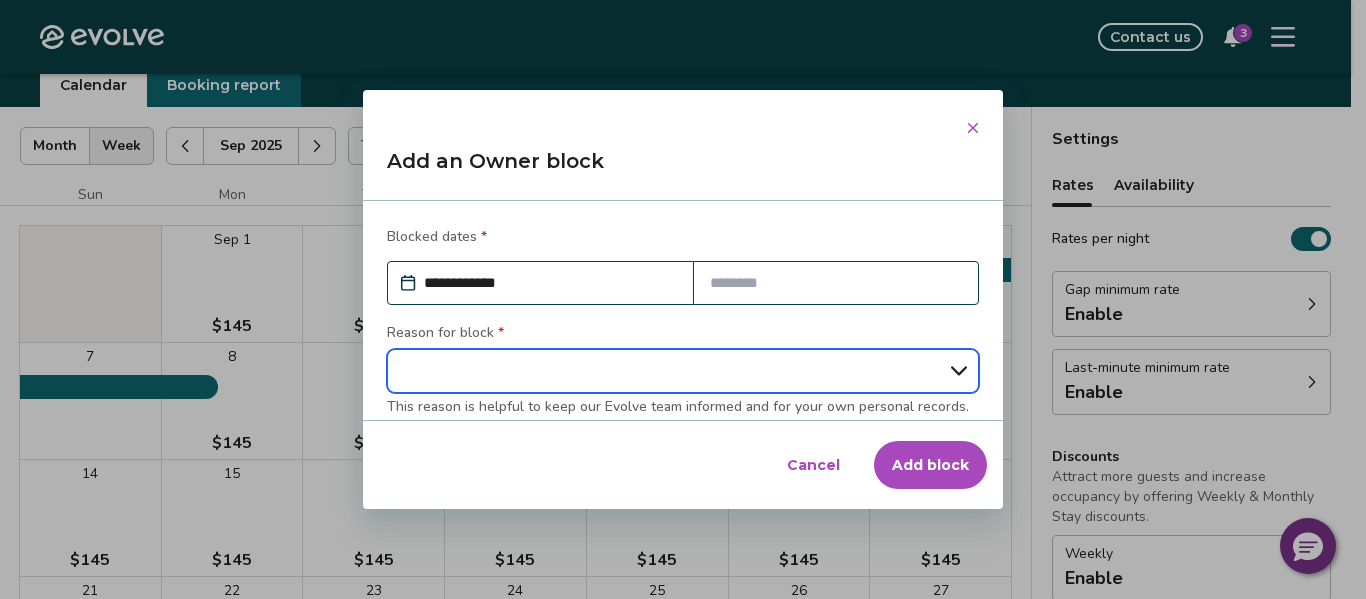 type on "*" 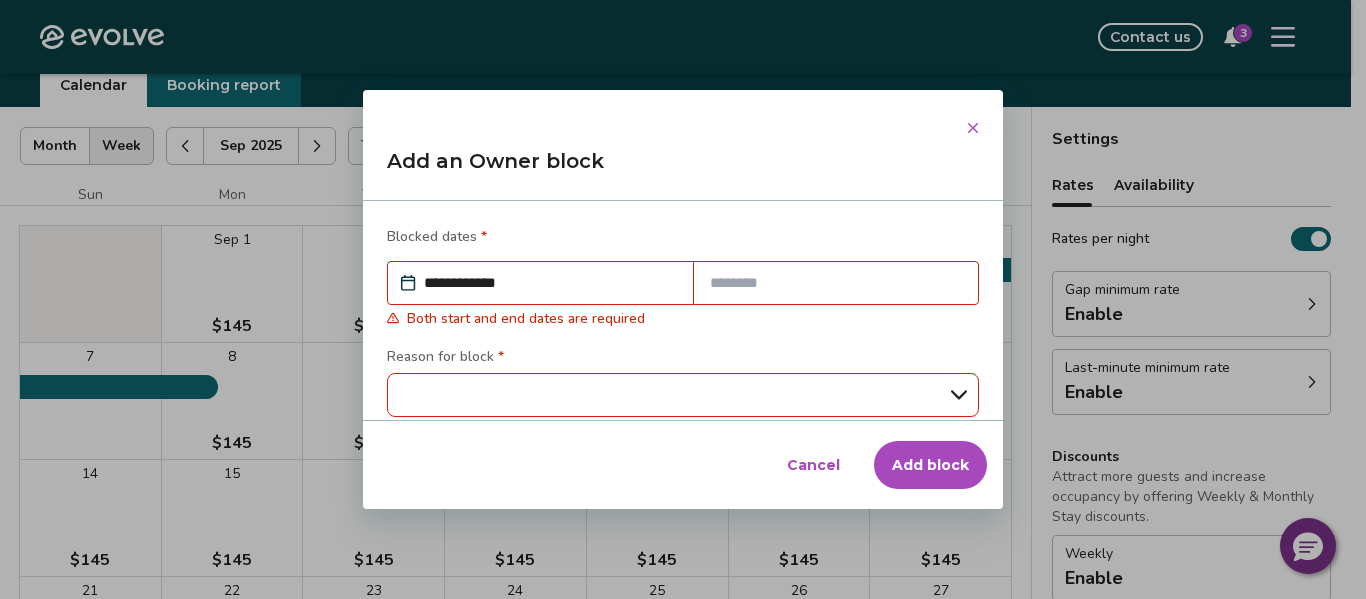 click on "**********" at bounding box center (550, 283) 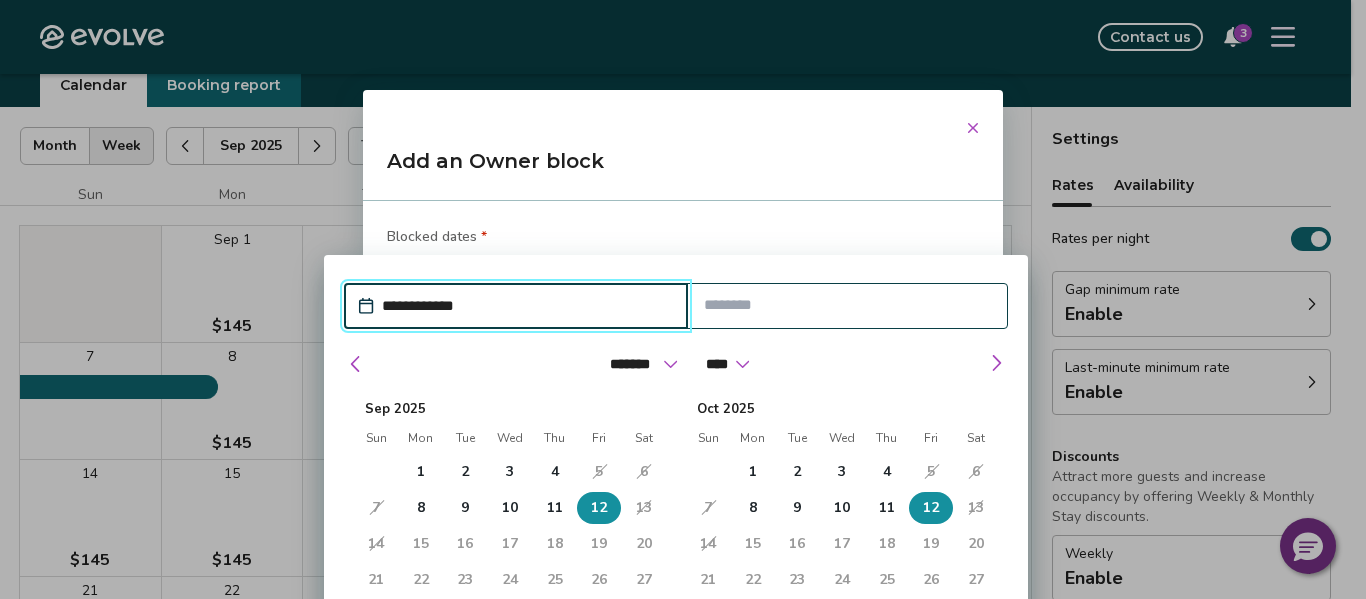 click on "12" at bounding box center [599, 508] 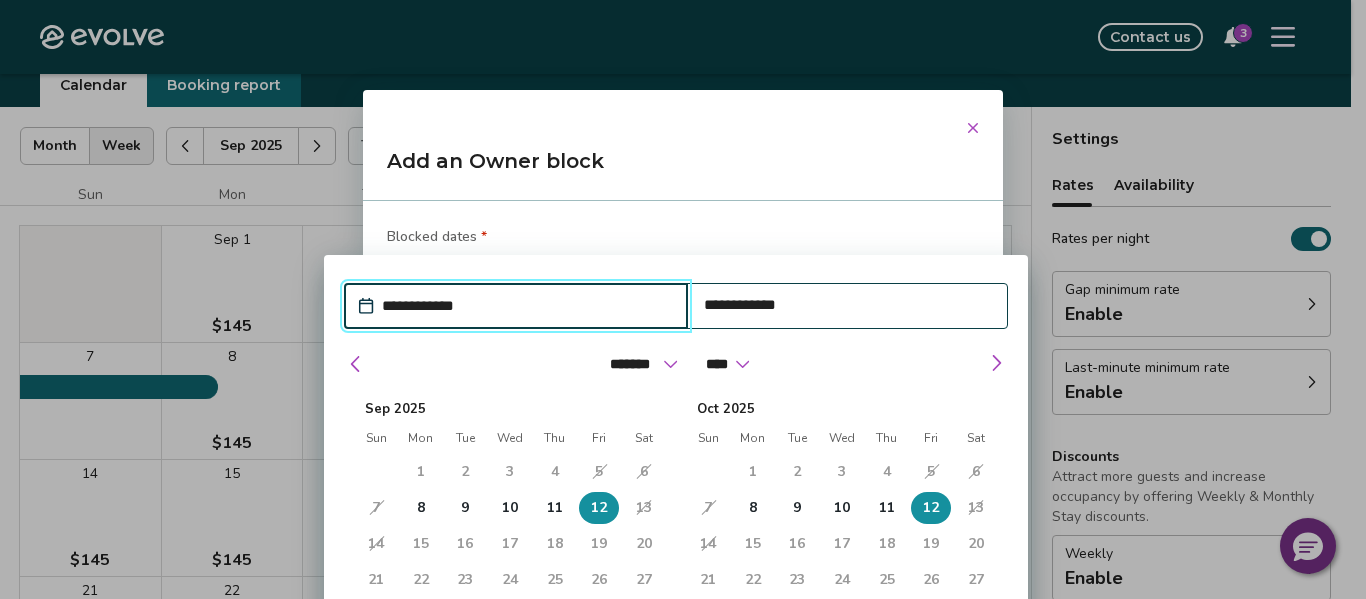 click on "**********" at bounding box center [526, 306] 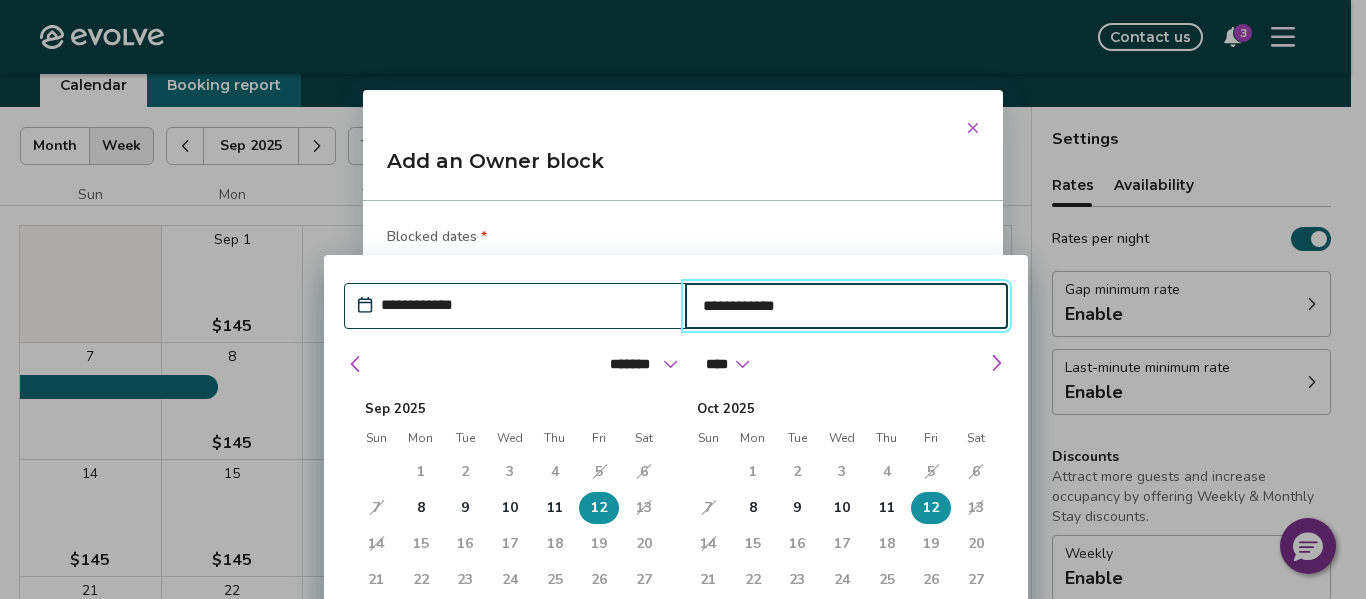 click on "**********" at bounding box center [847, 306] 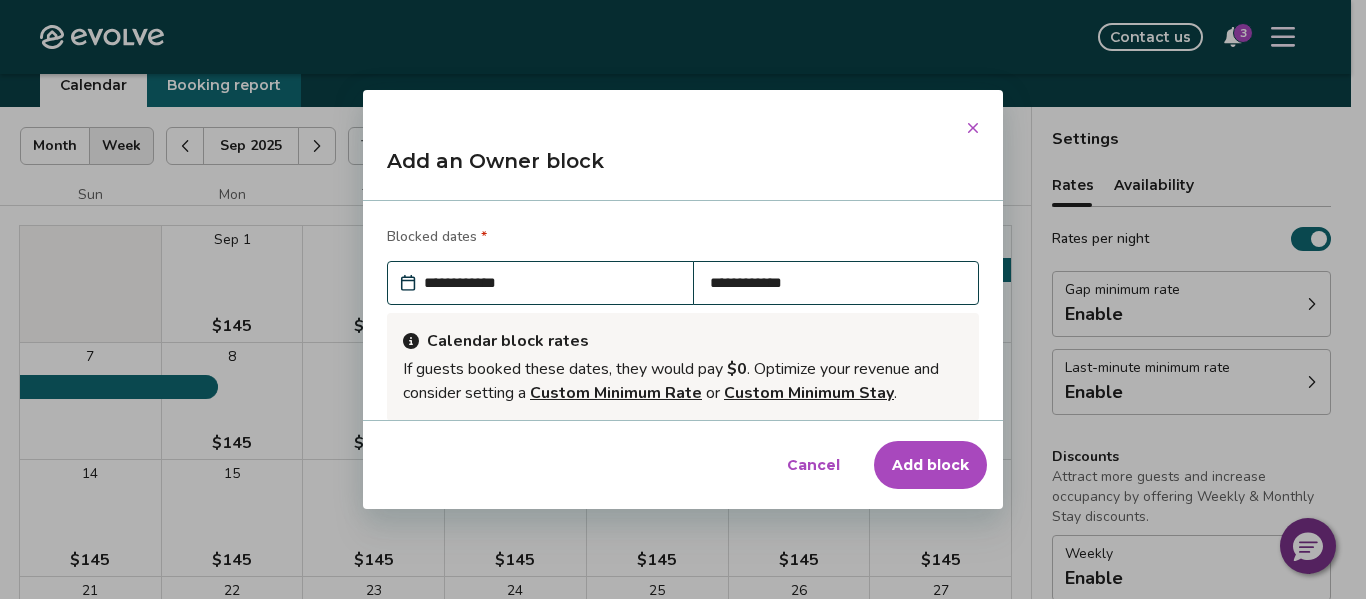 click 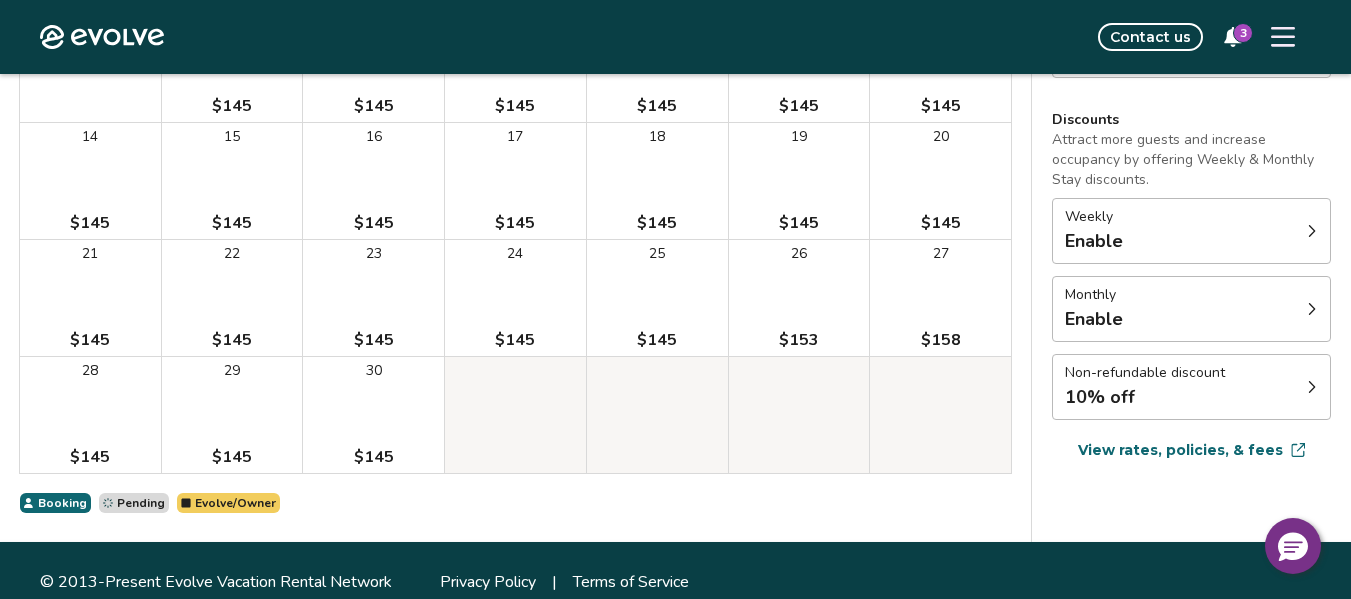 scroll, scrollTop: 435, scrollLeft: 0, axis: vertical 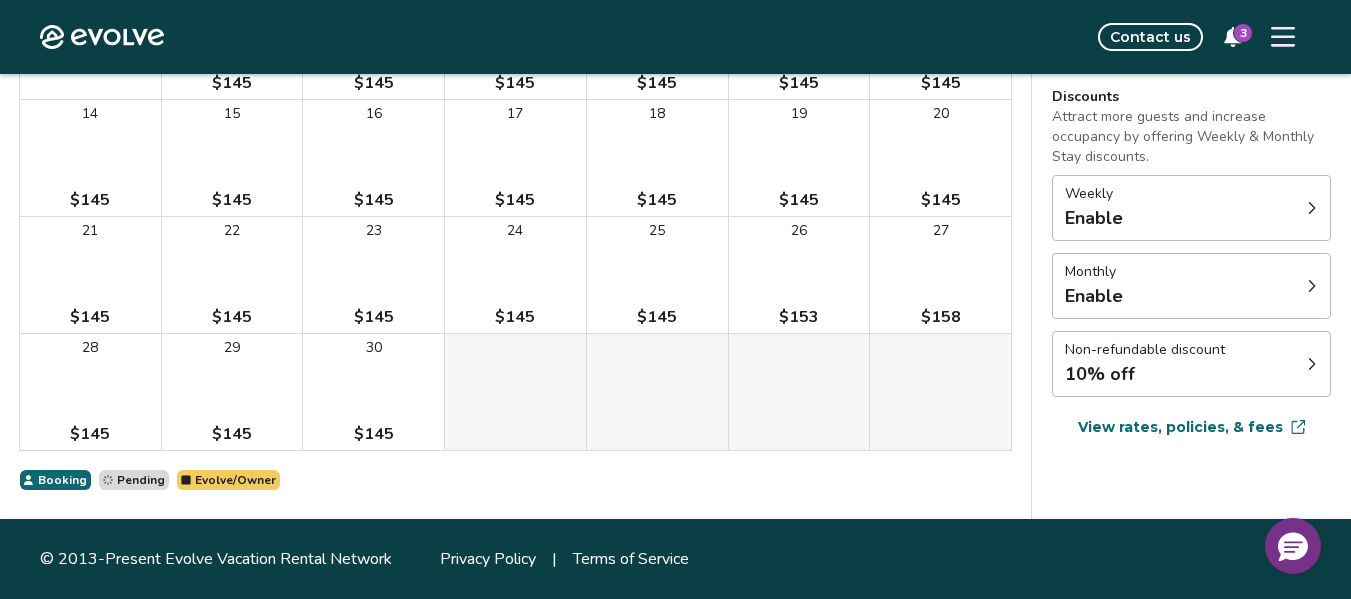 click on "Evolve/Owner" at bounding box center (235, 480) 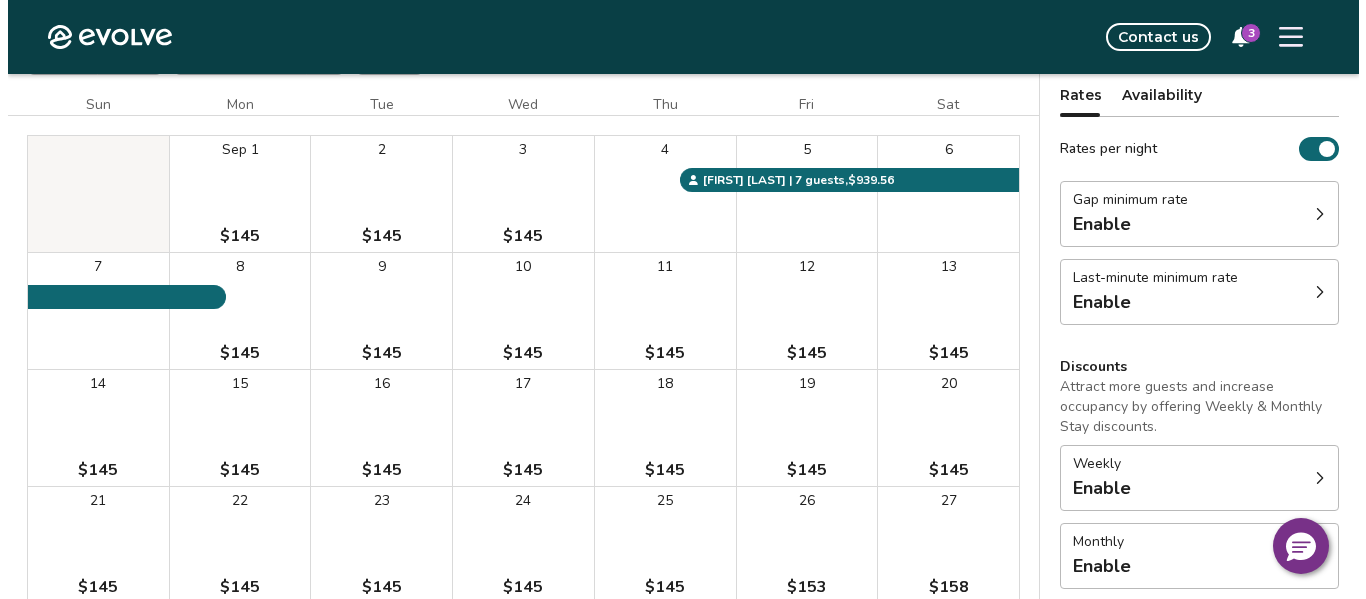 scroll, scrollTop: 155, scrollLeft: 0, axis: vertical 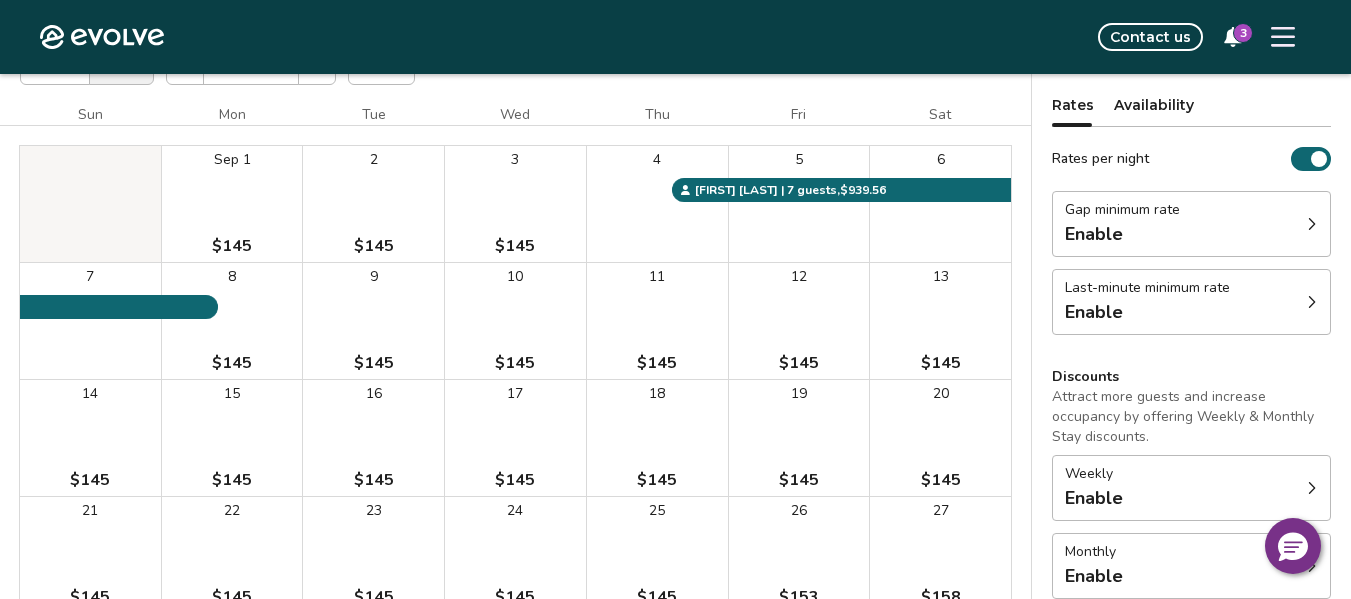 click on "12 $145" at bounding box center [799, 321] 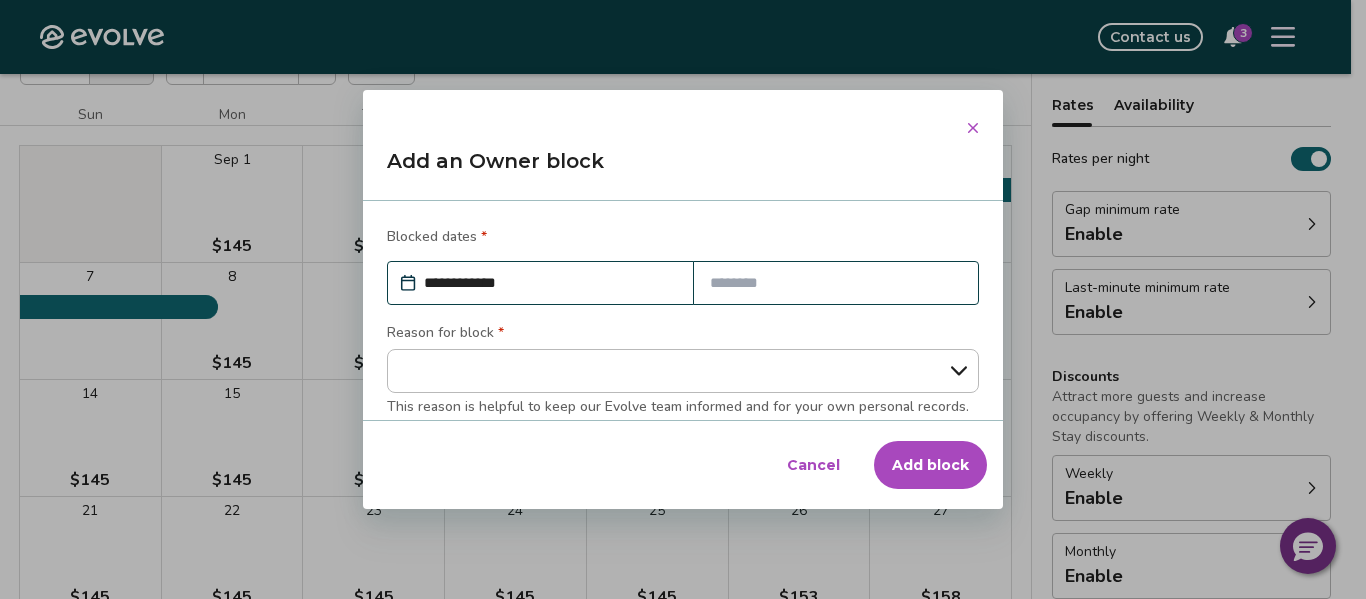 click on "**********" at bounding box center [683, 371] 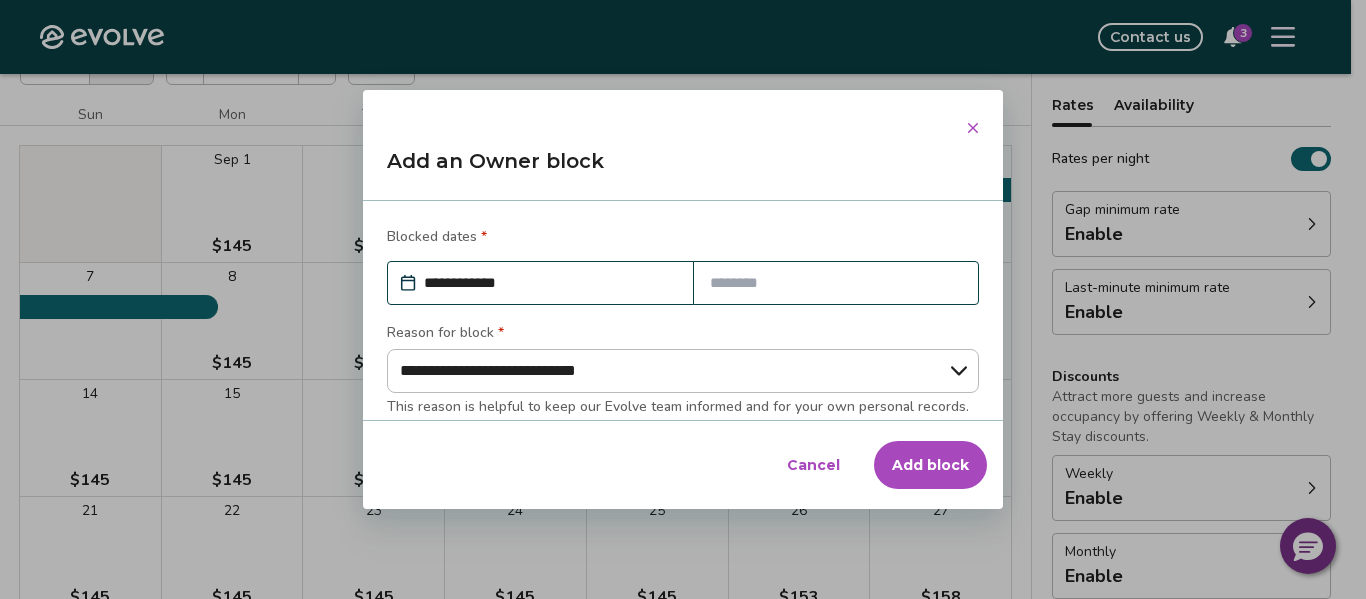 click on "**********" at bounding box center (683, 371) 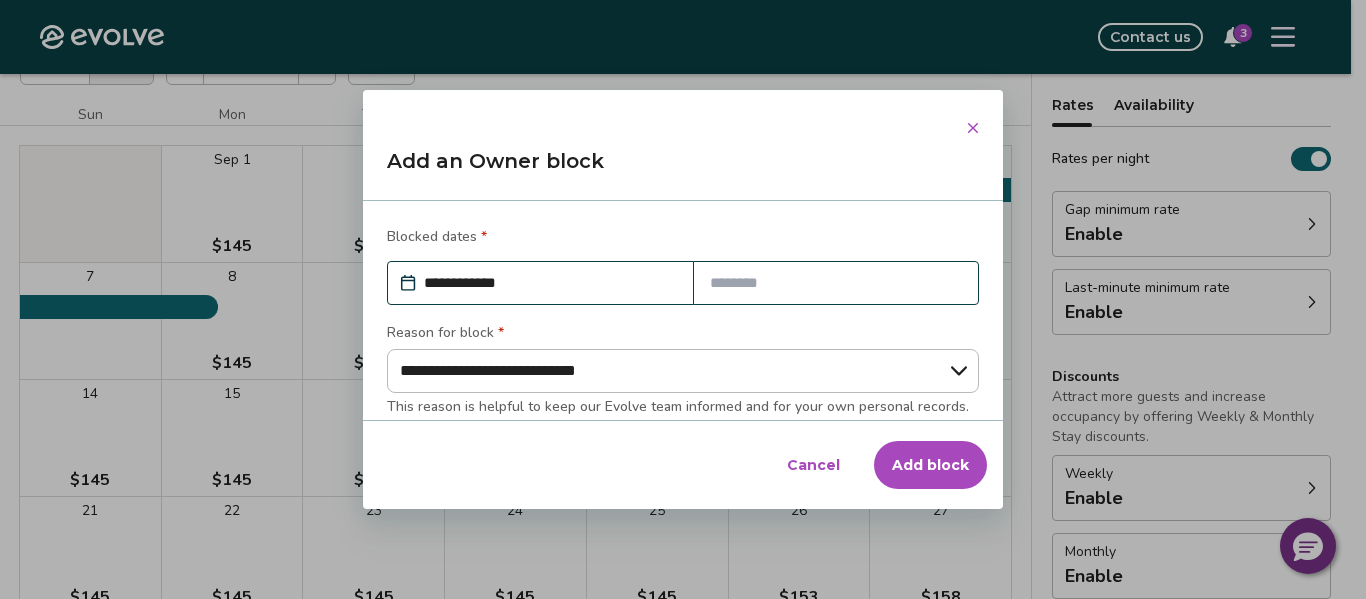 click at bounding box center [836, 283] 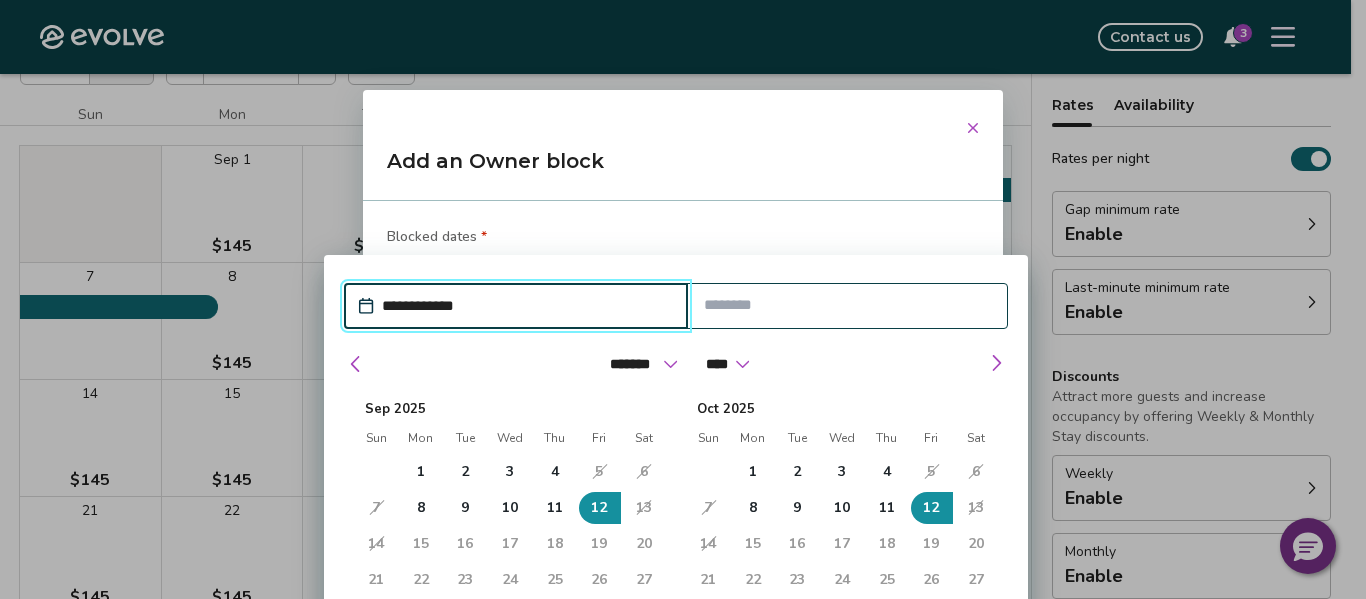 click on "15" at bounding box center (421, 544) 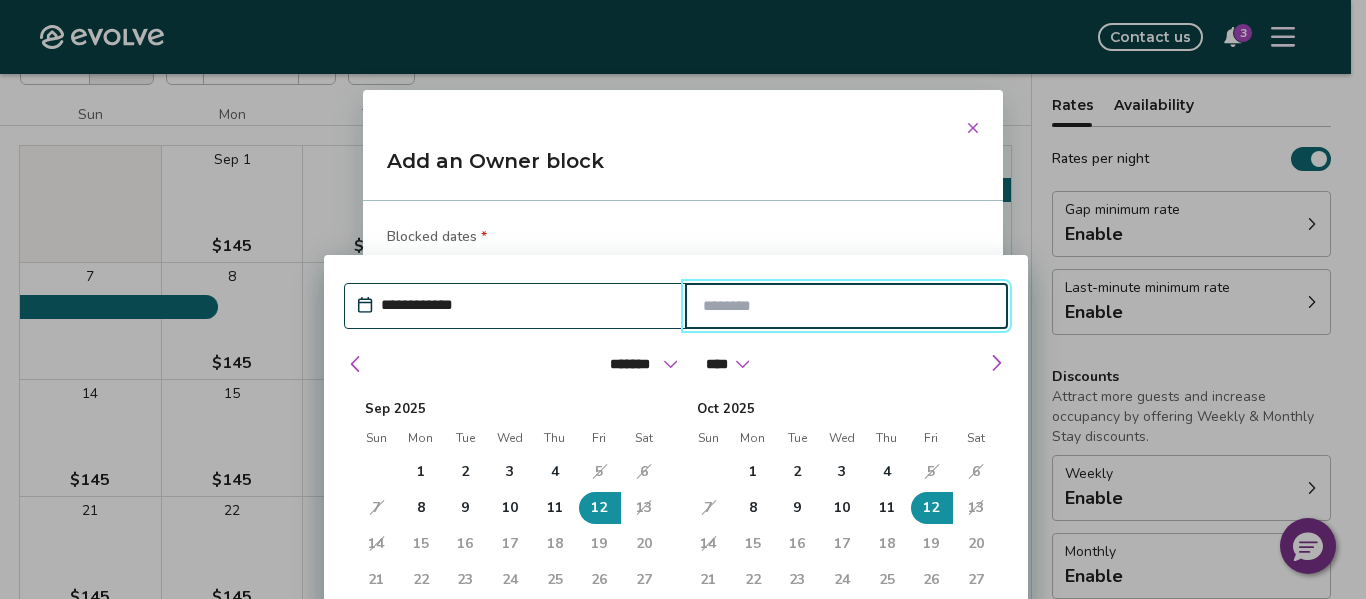 click at bounding box center (847, 306) 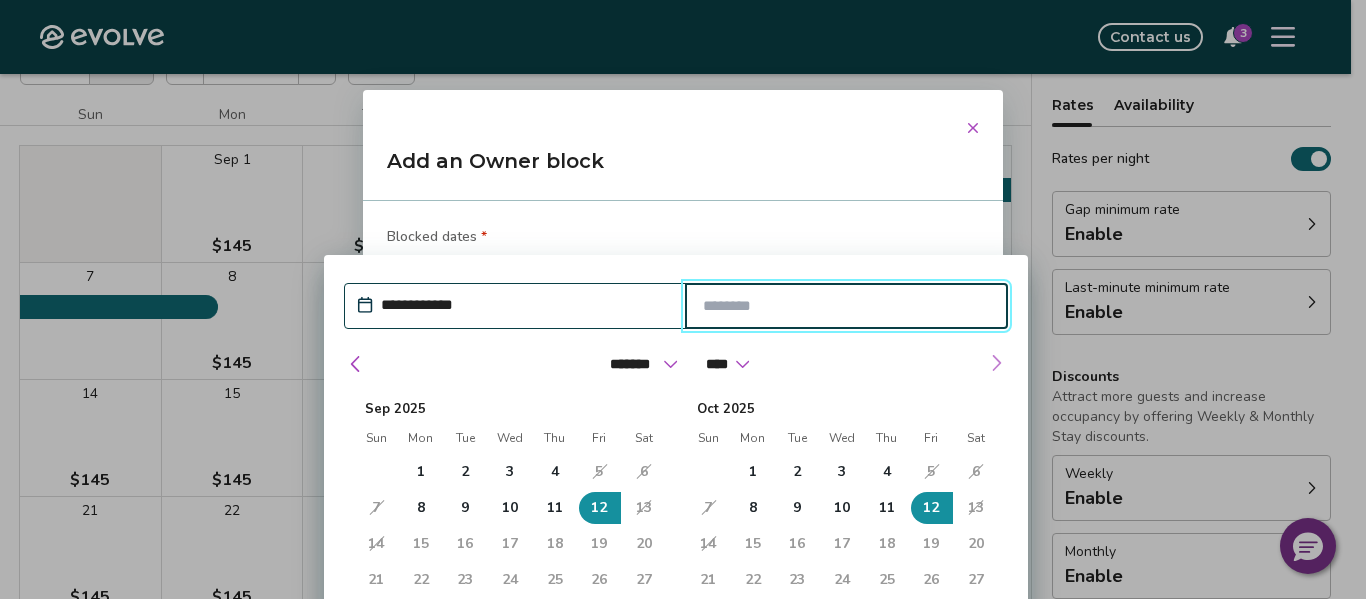 click at bounding box center [996, 363] 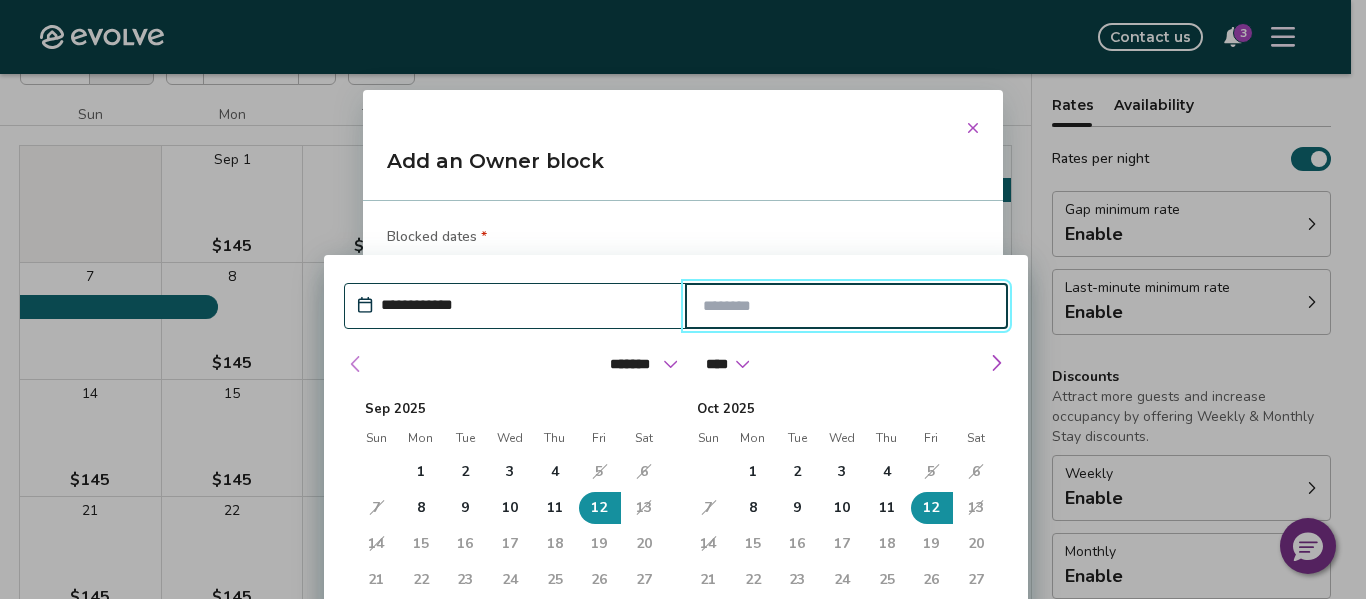 click at bounding box center (356, 364) 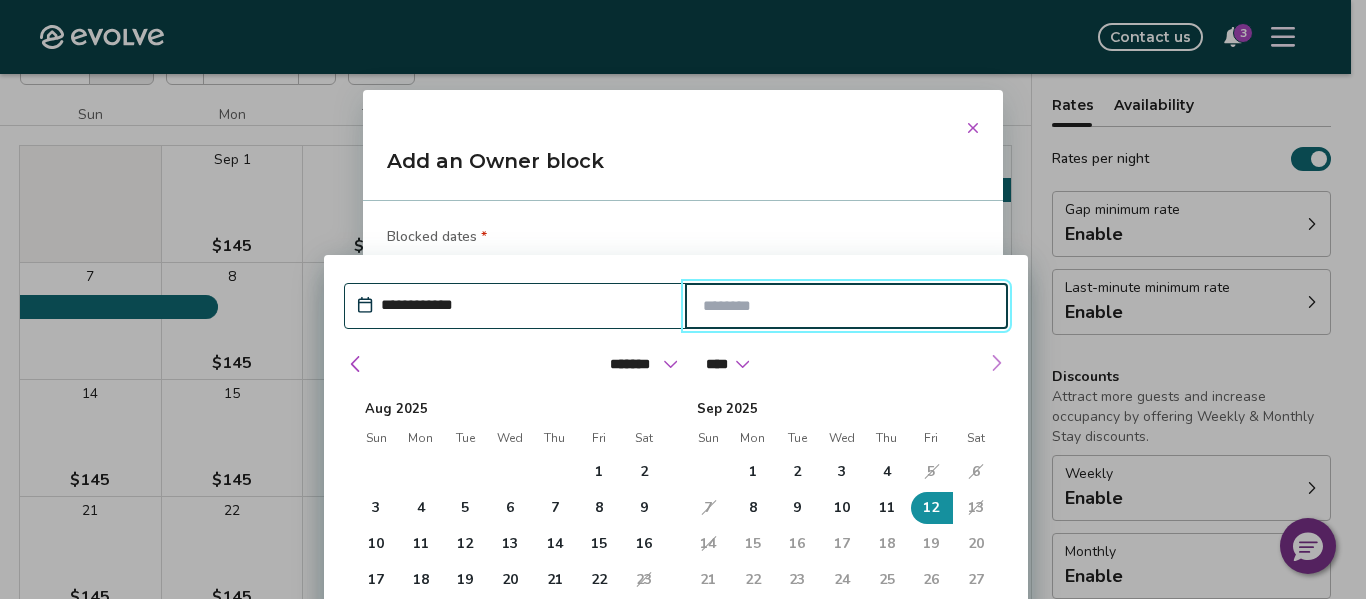 click at bounding box center [996, 363] 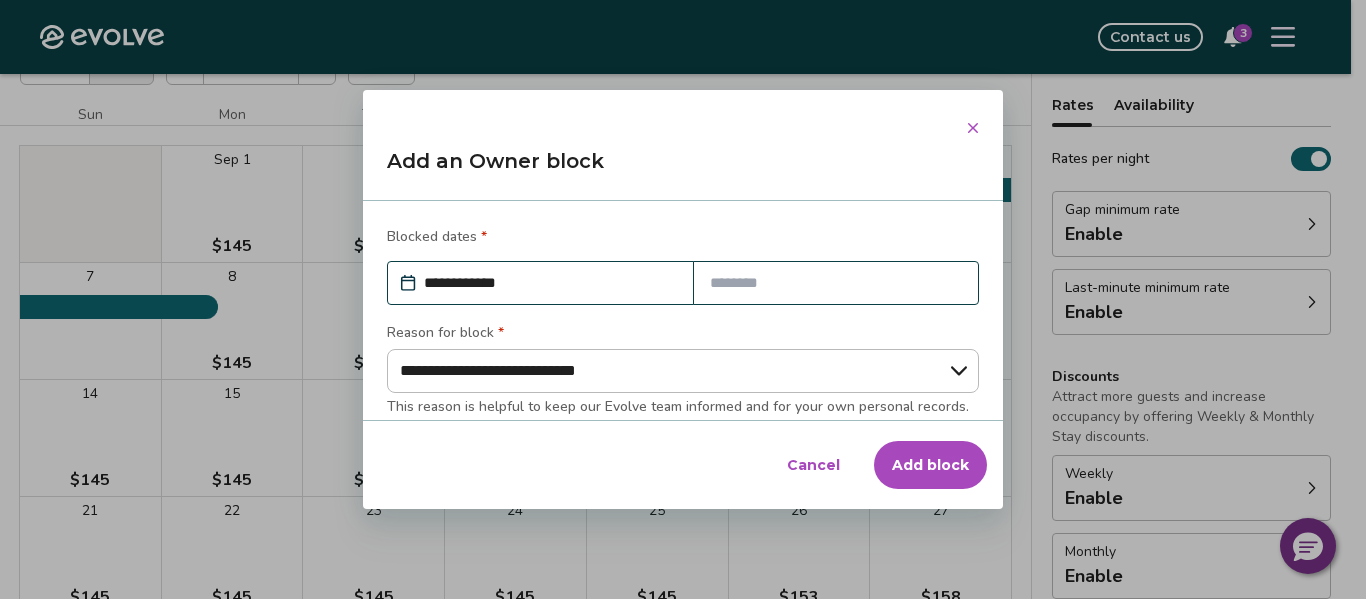 click 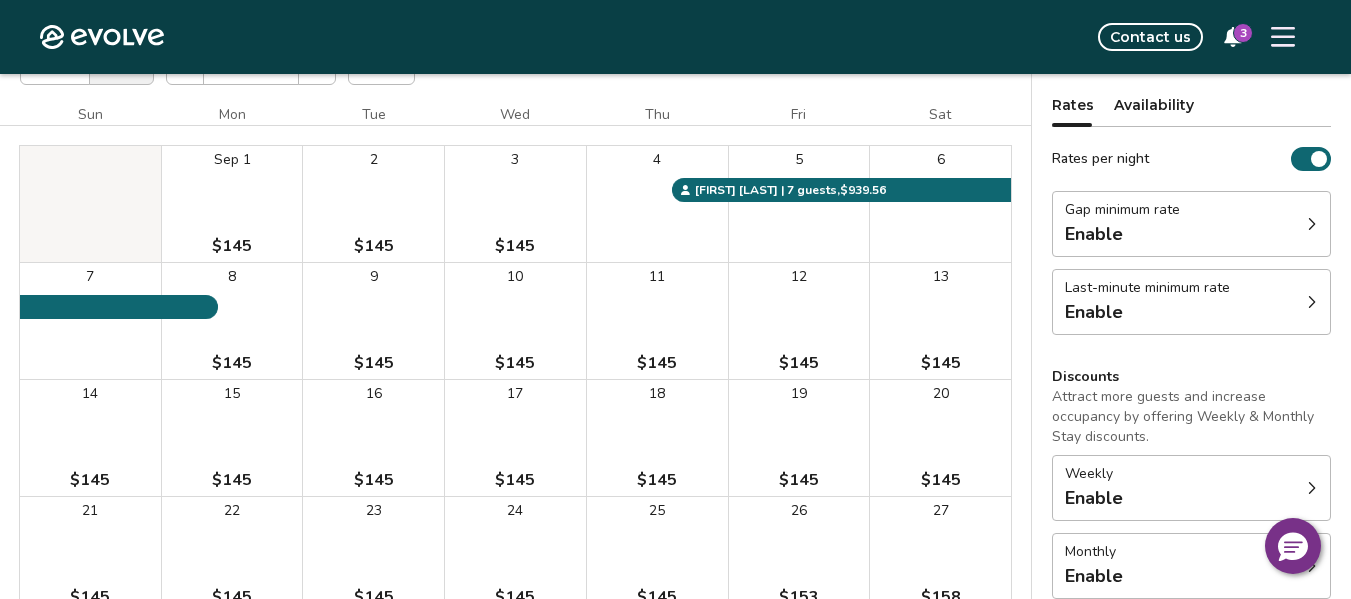 click on "$145" at bounding box center (657, 363) 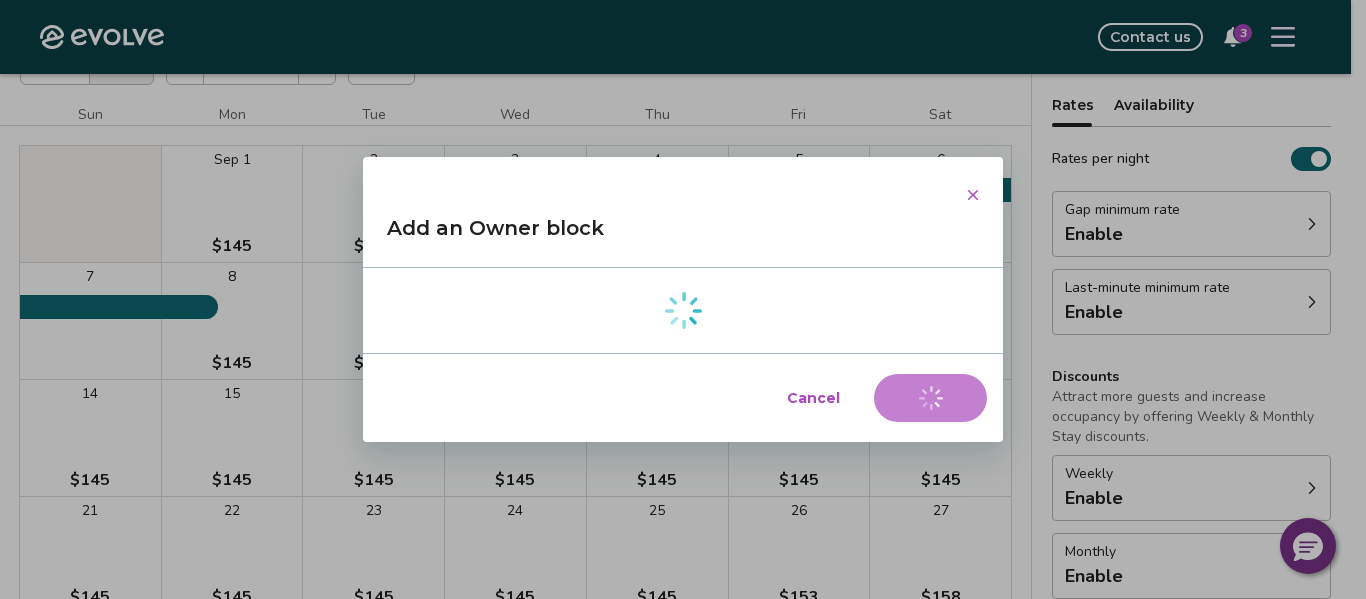 type on "*" 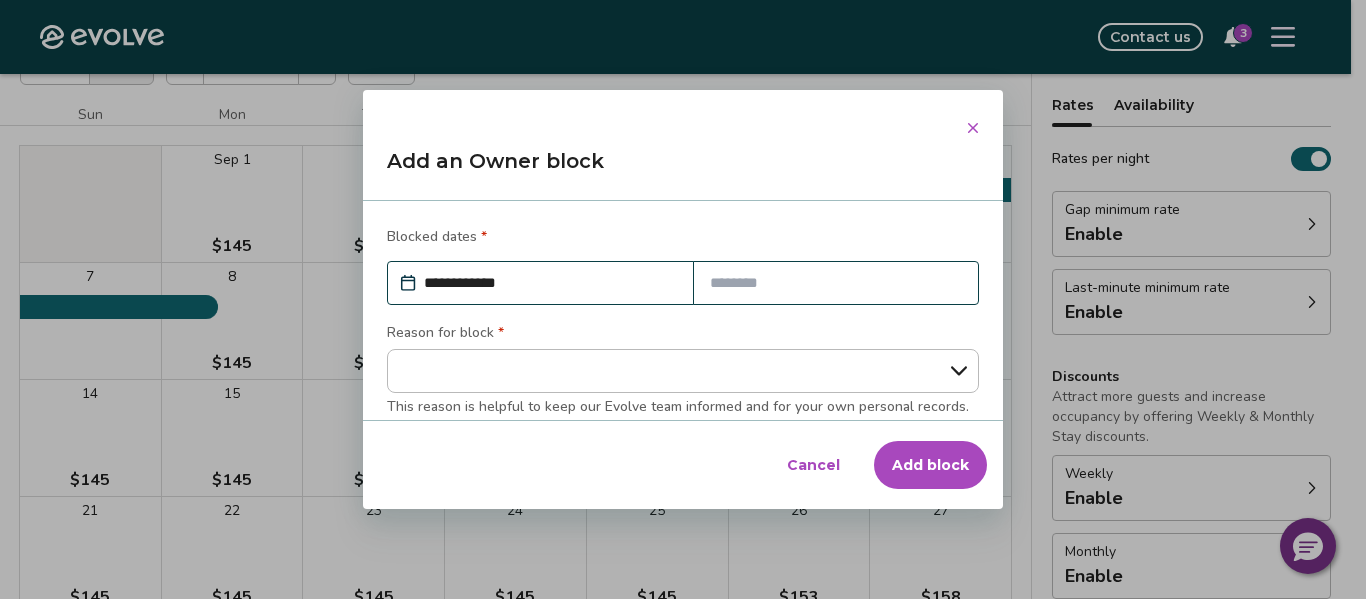 click on "**********" at bounding box center [550, 283] 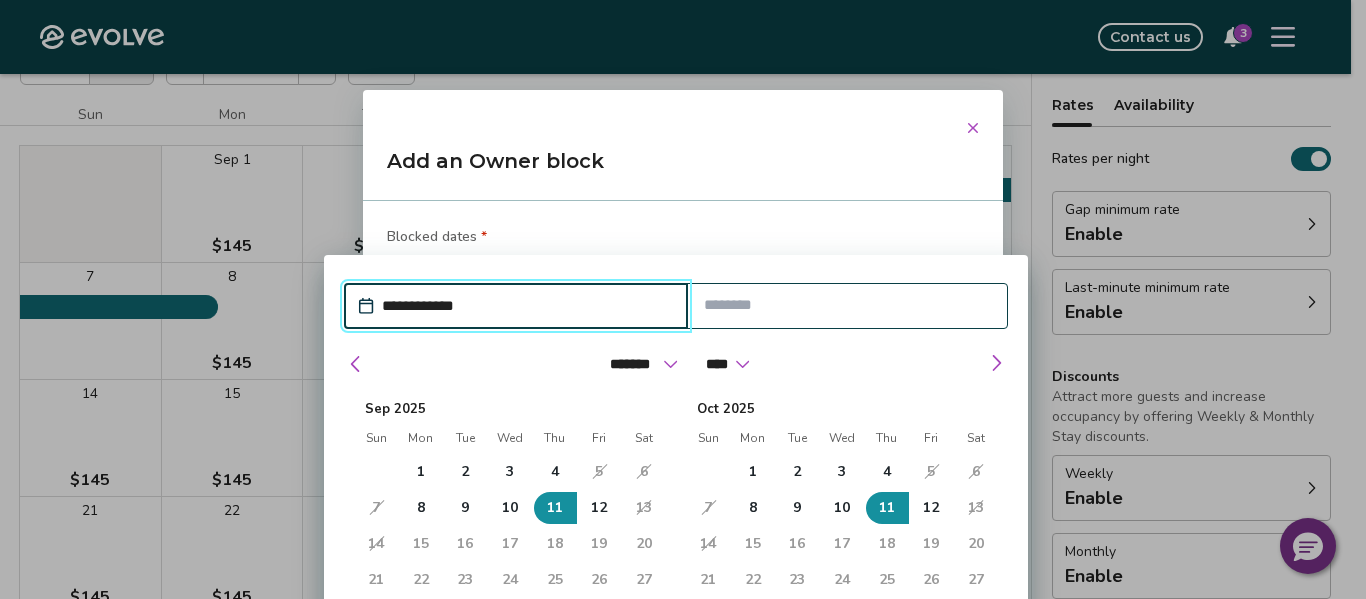 click on "**********" at bounding box center [526, 306] 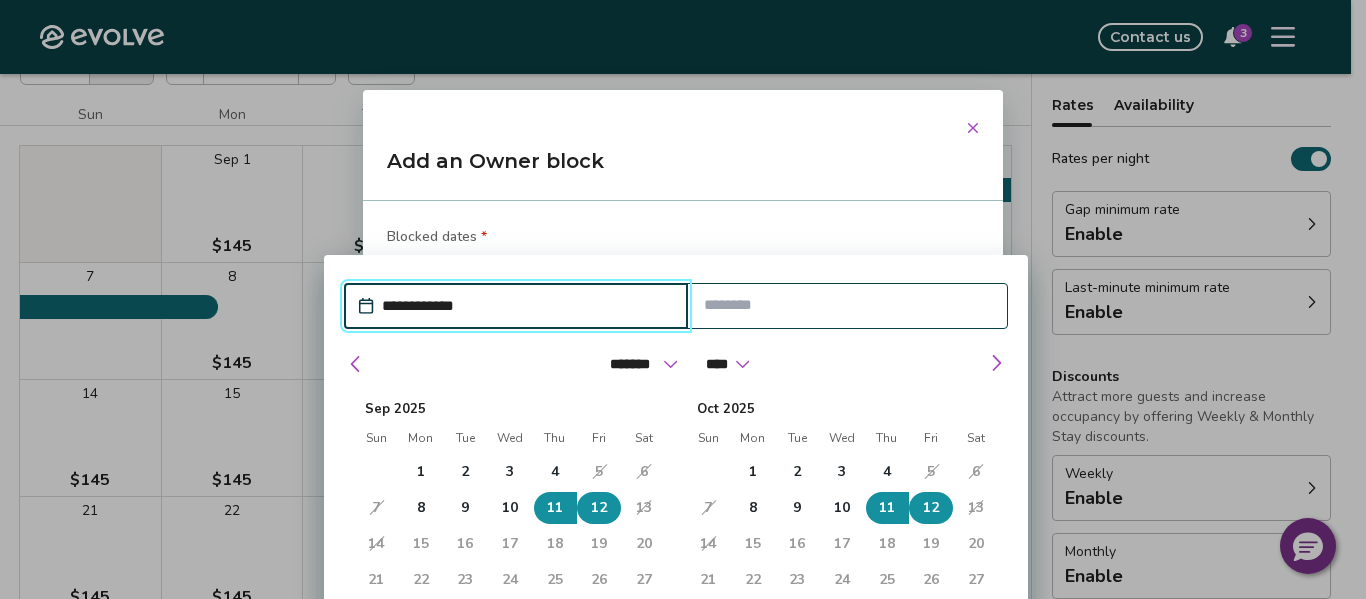 click on "12" at bounding box center [599, 508] 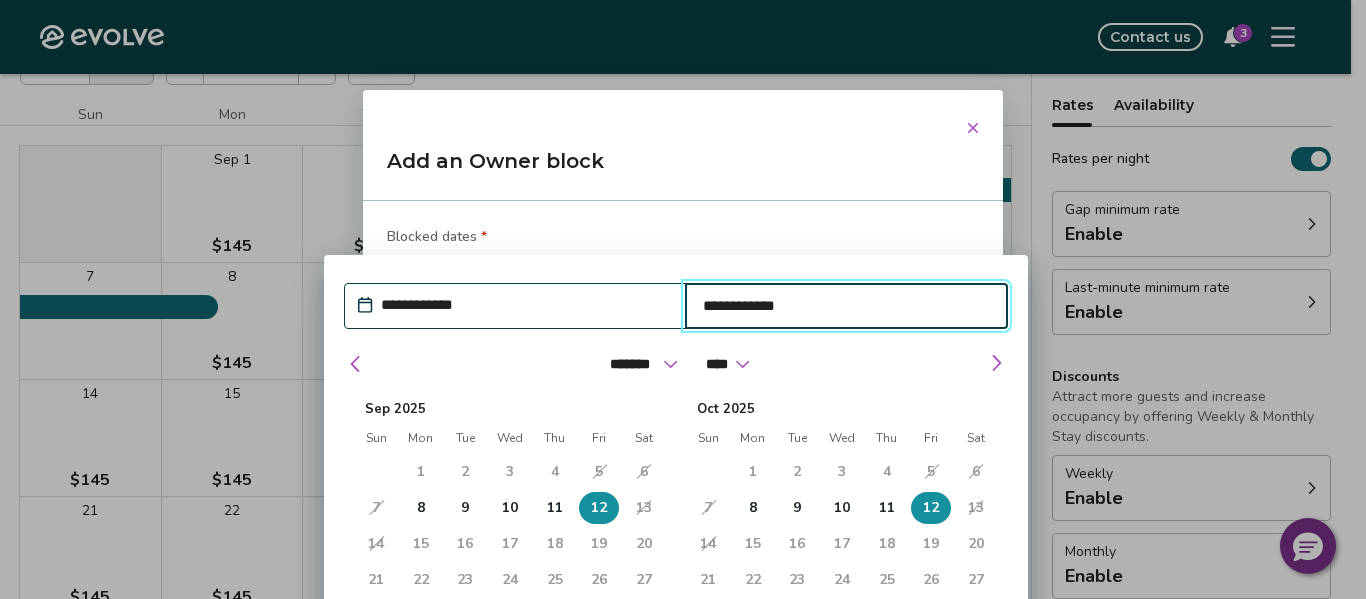 type on "*" 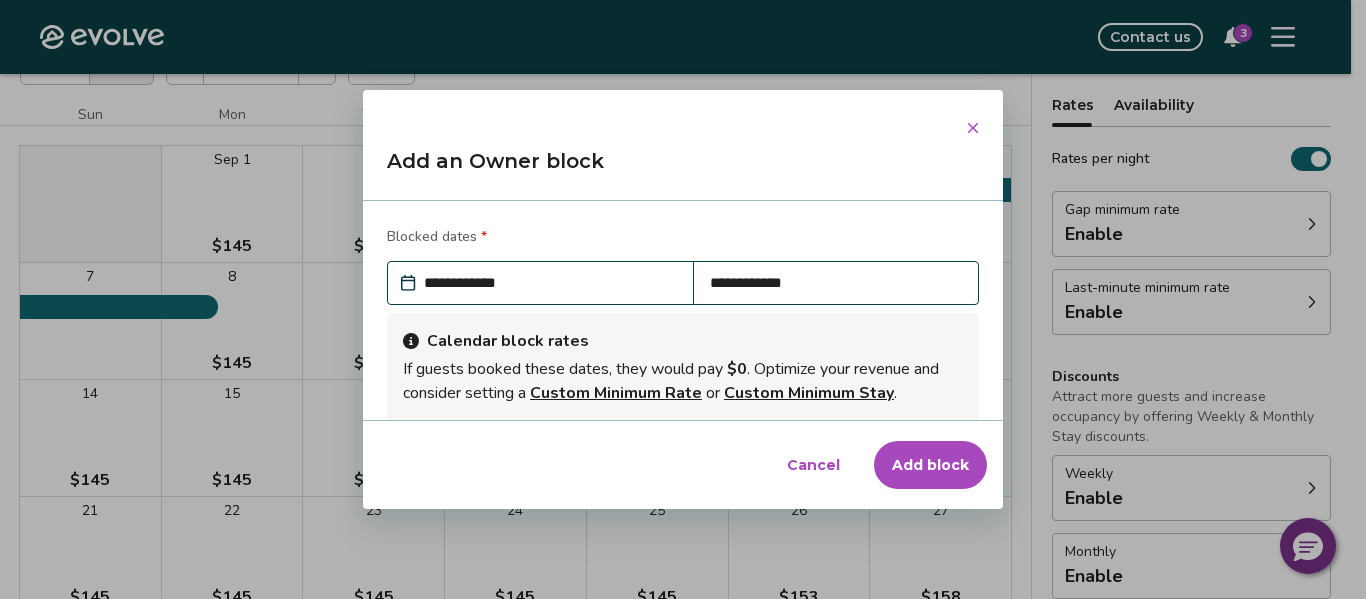 click 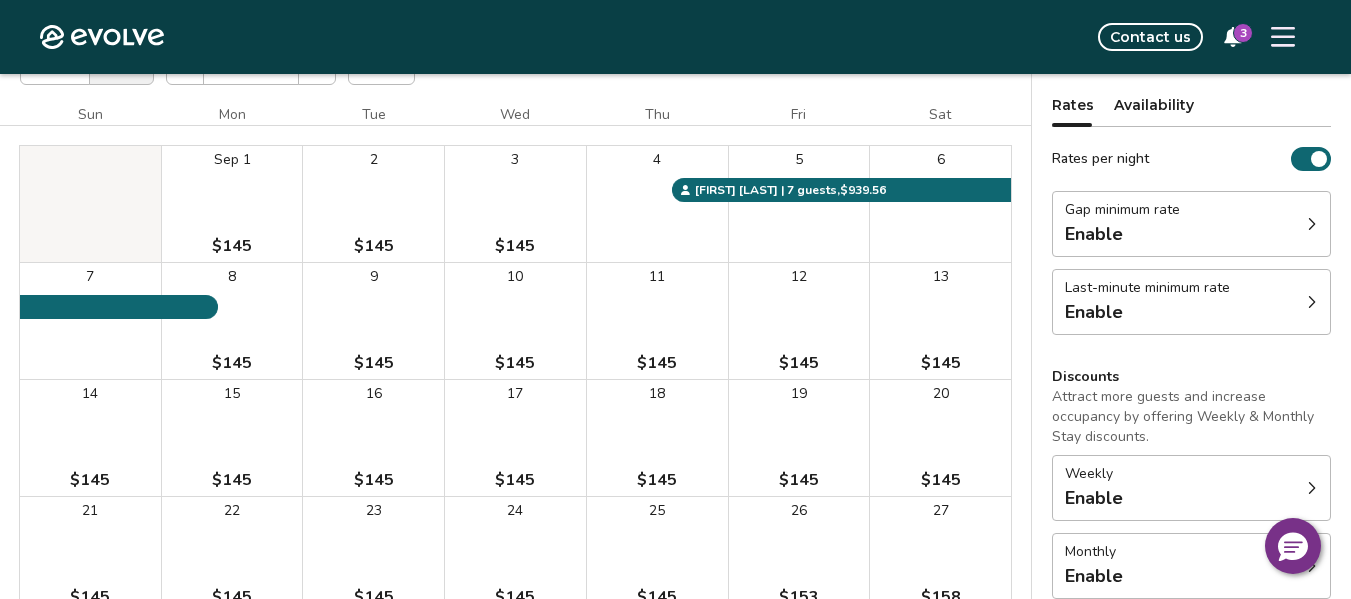 click on "3" at bounding box center [1243, 33] 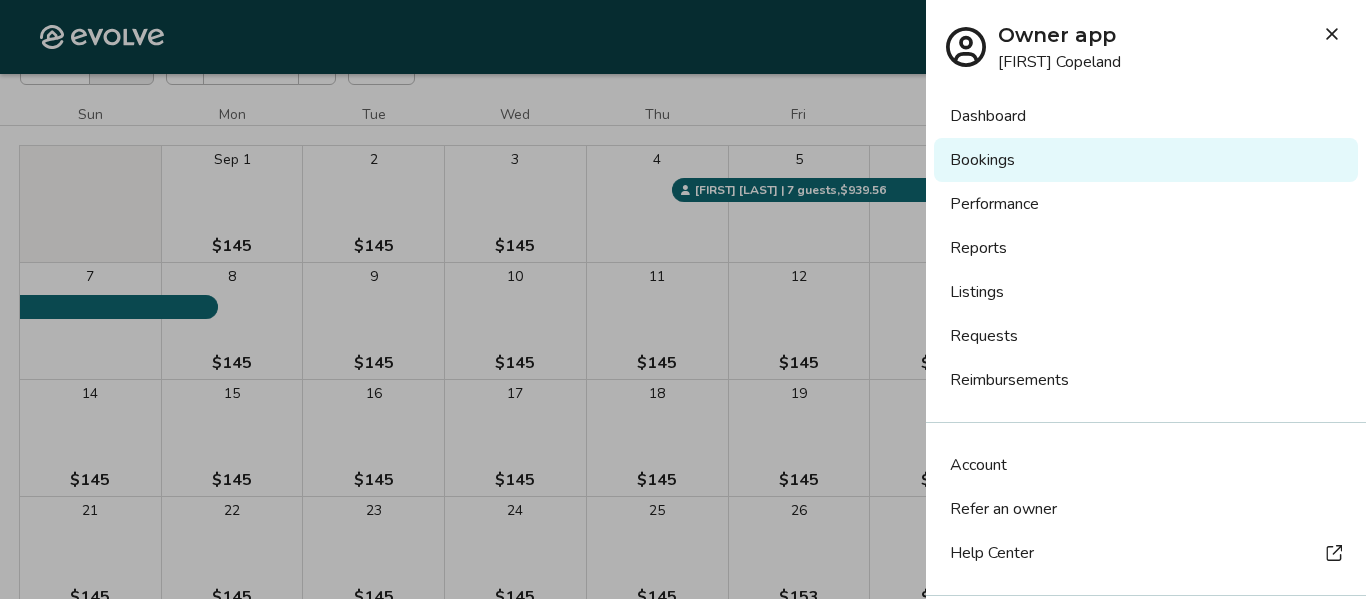 scroll, scrollTop: 81, scrollLeft: 0, axis: vertical 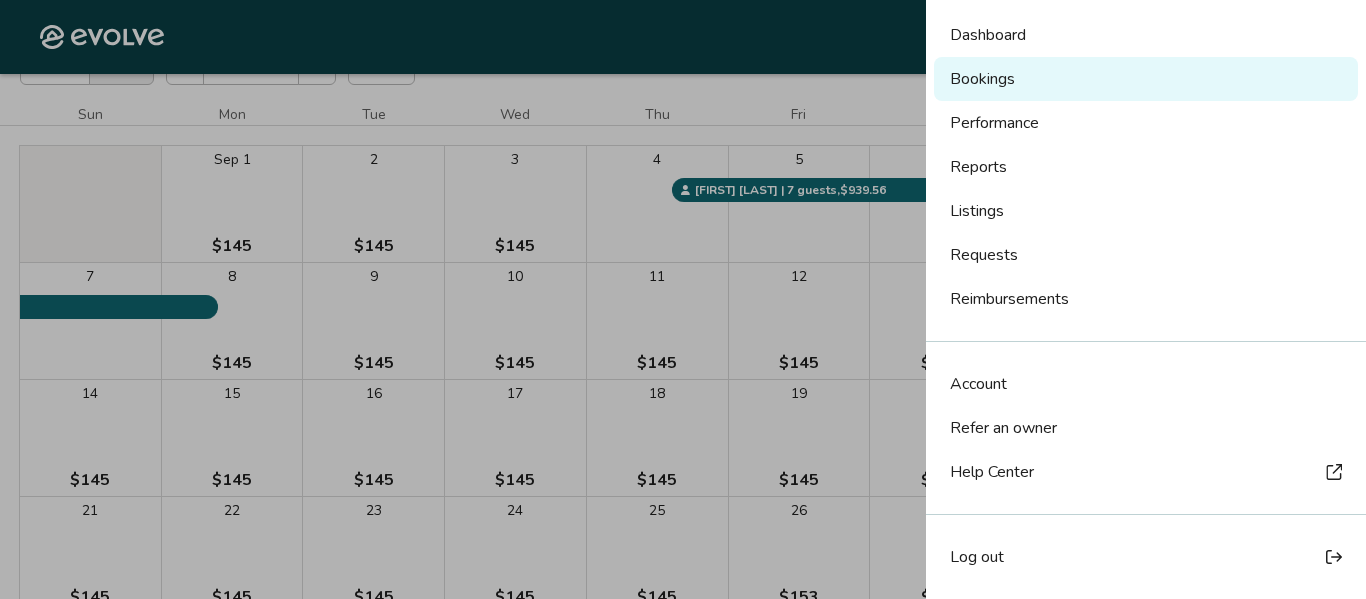 click on "Log out" at bounding box center (977, 557) 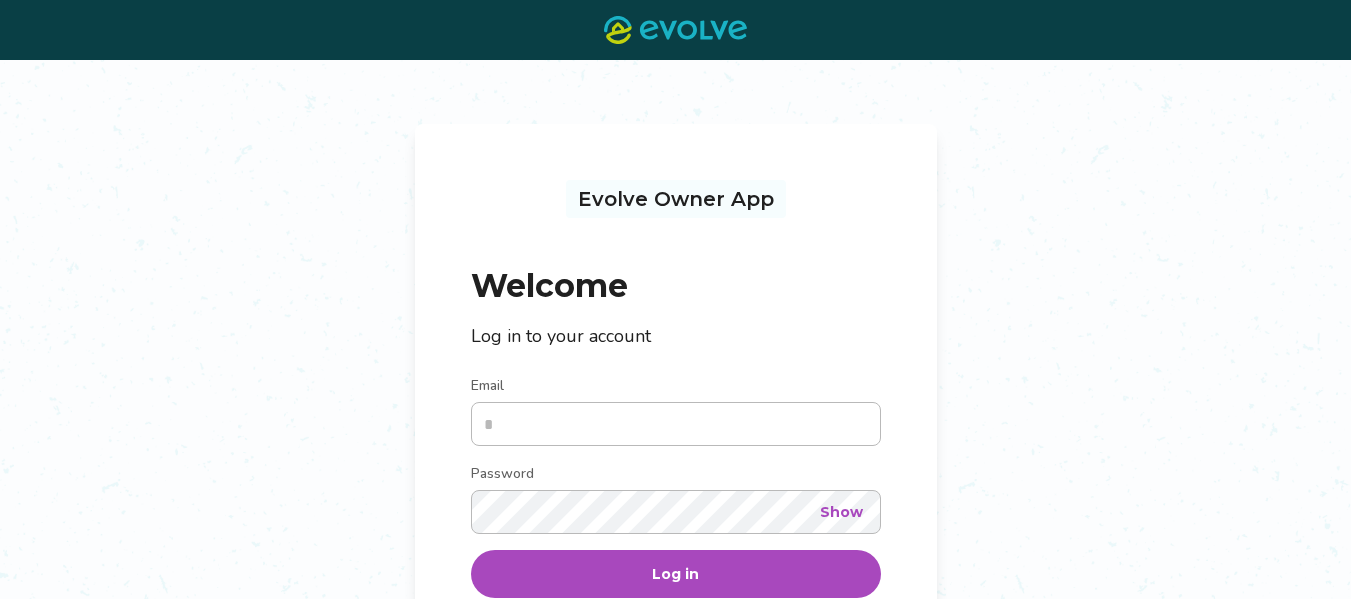 scroll, scrollTop: 0, scrollLeft: 0, axis: both 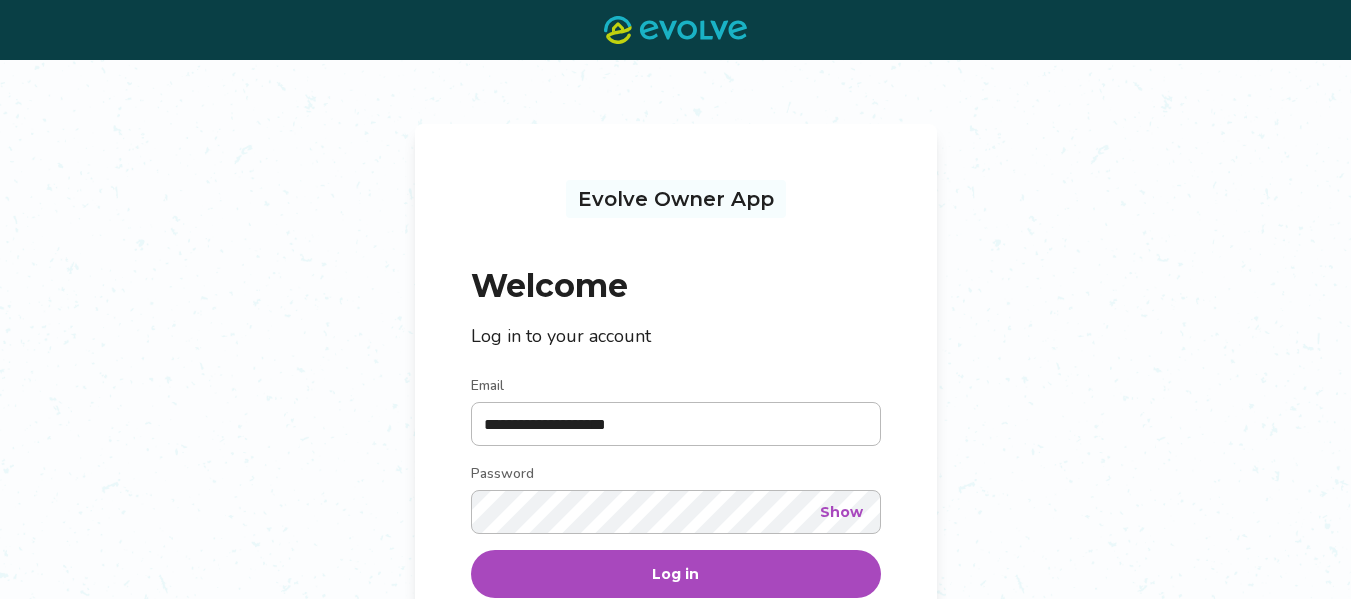 click on "Log in" at bounding box center [676, 574] 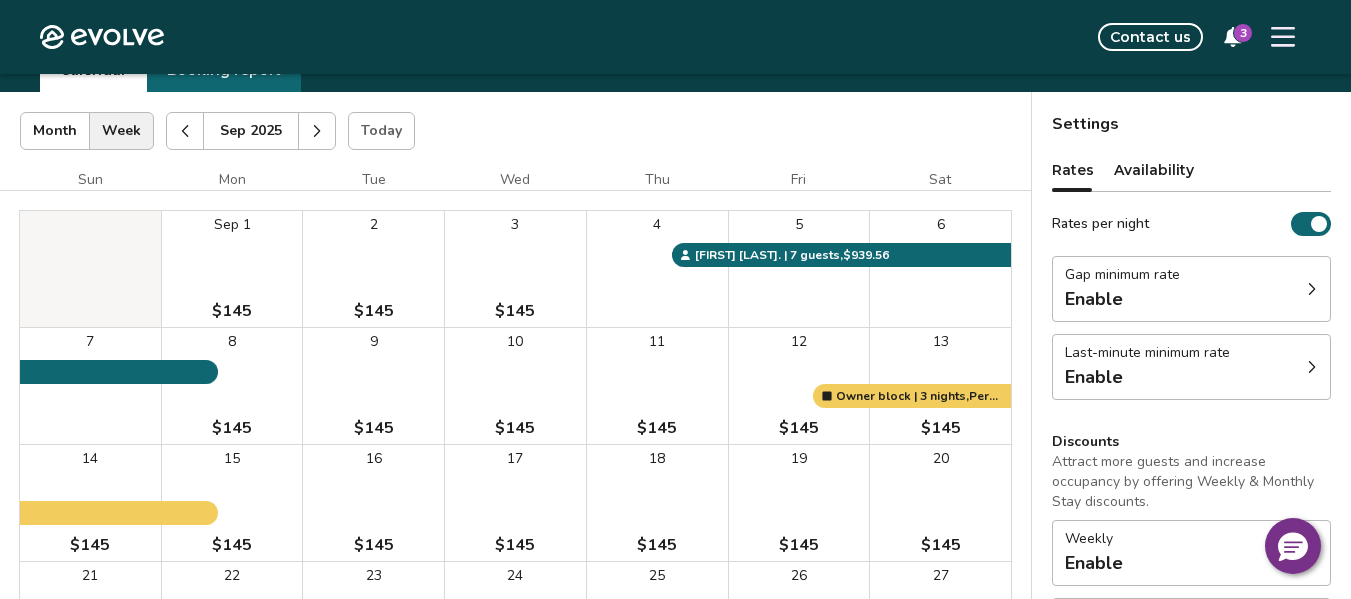 scroll, scrollTop: 107, scrollLeft: 0, axis: vertical 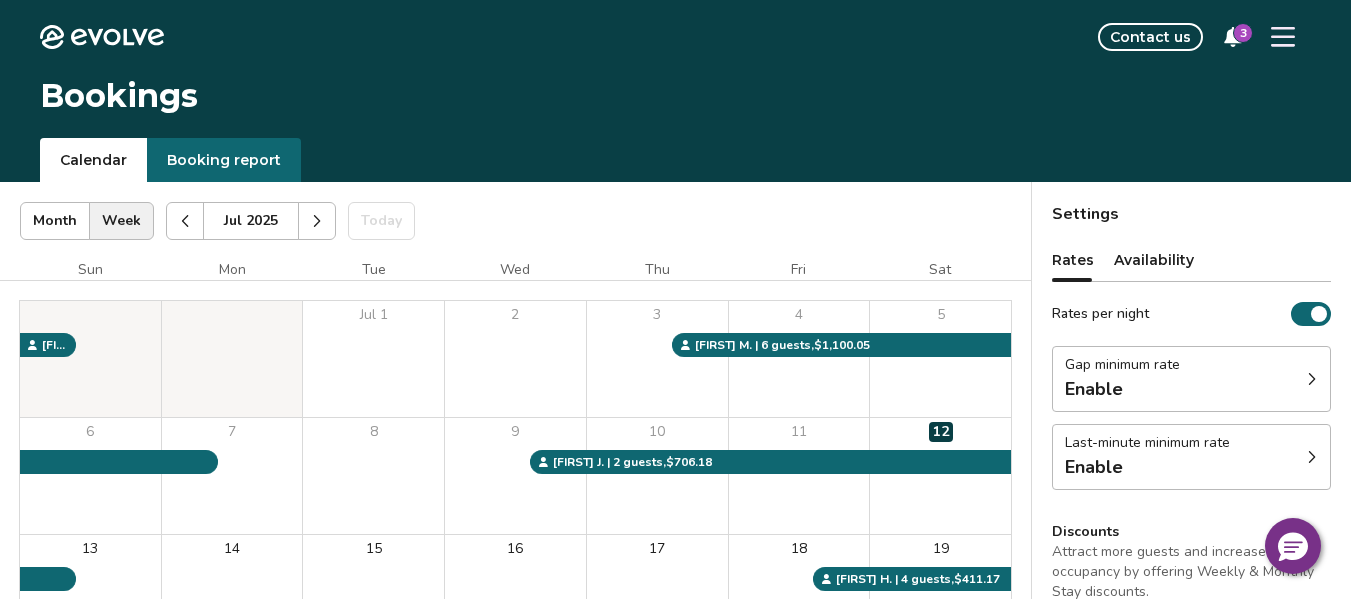click on "Enable" at bounding box center [1094, 389] 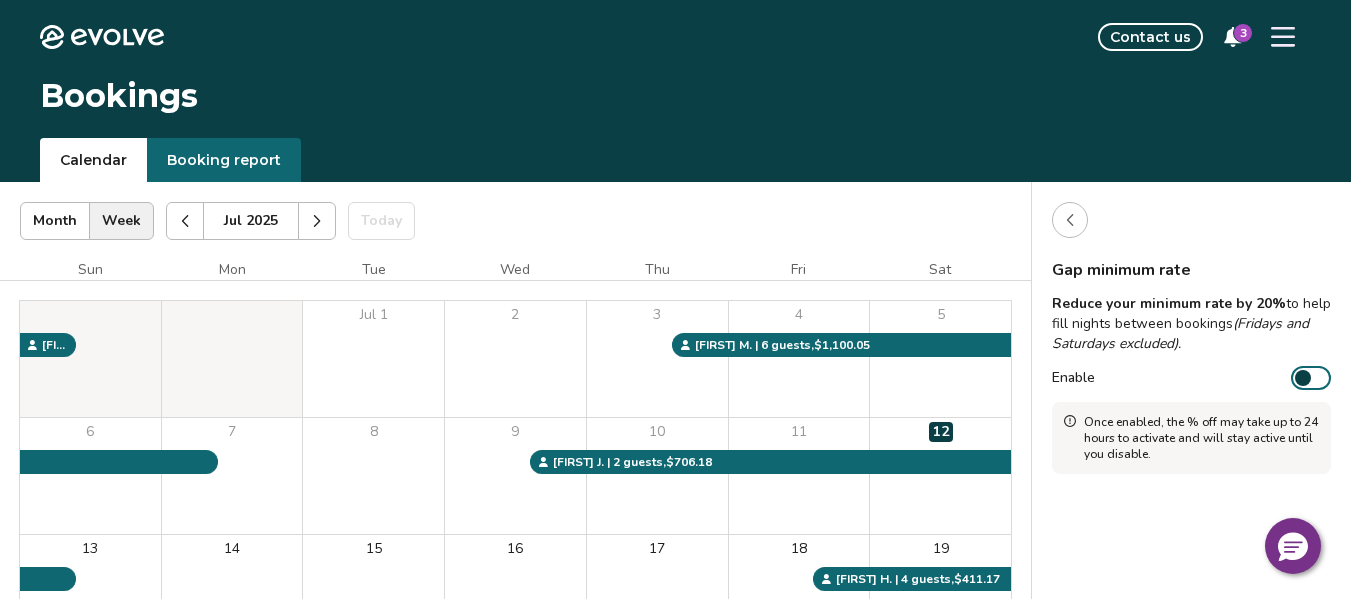 click at bounding box center (1070, 220) 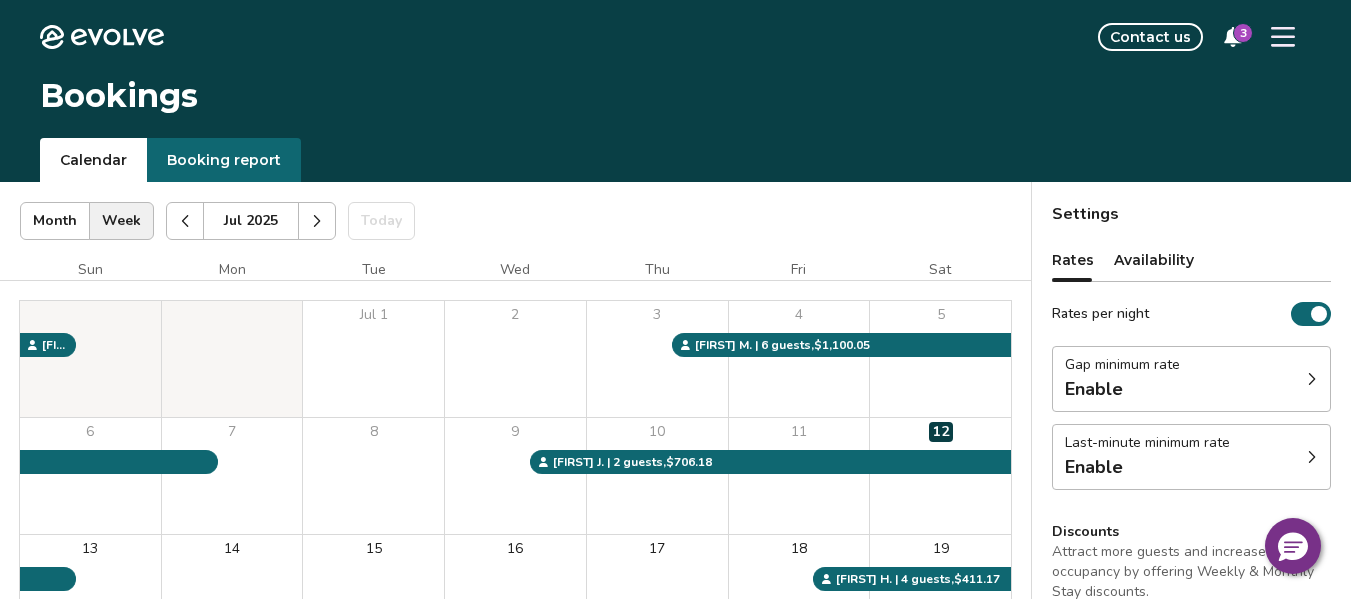 click on "Last-minute minimum rate" at bounding box center (1147, 443) 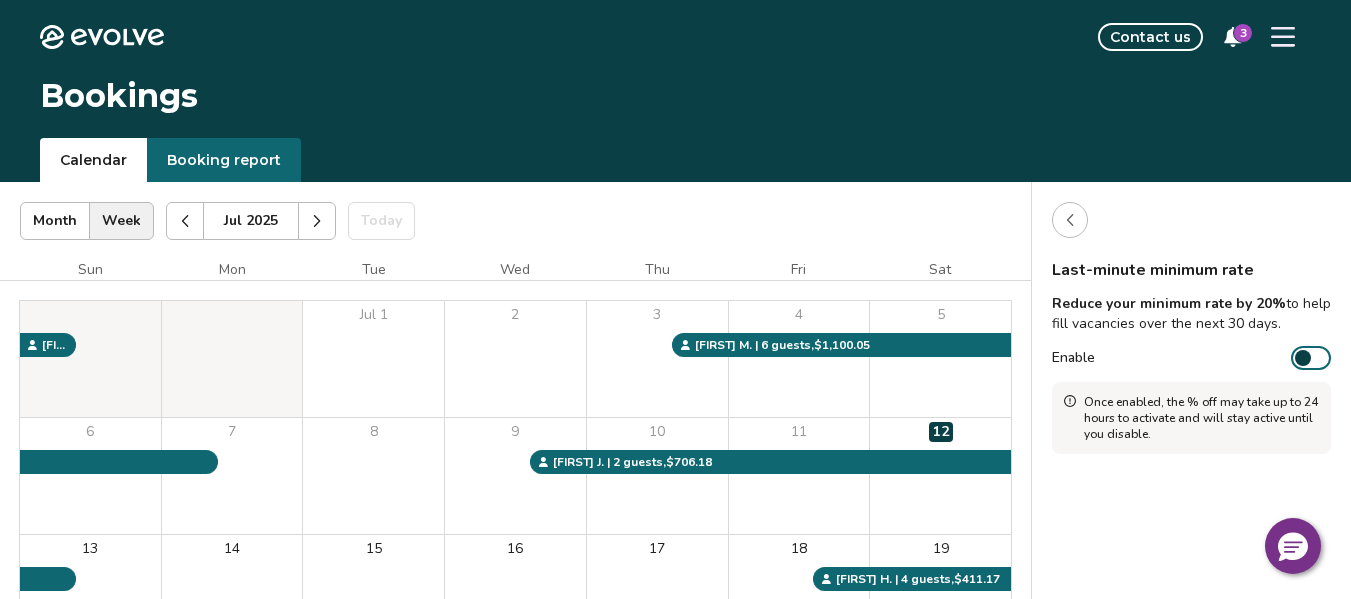 click at bounding box center [1070, 220] 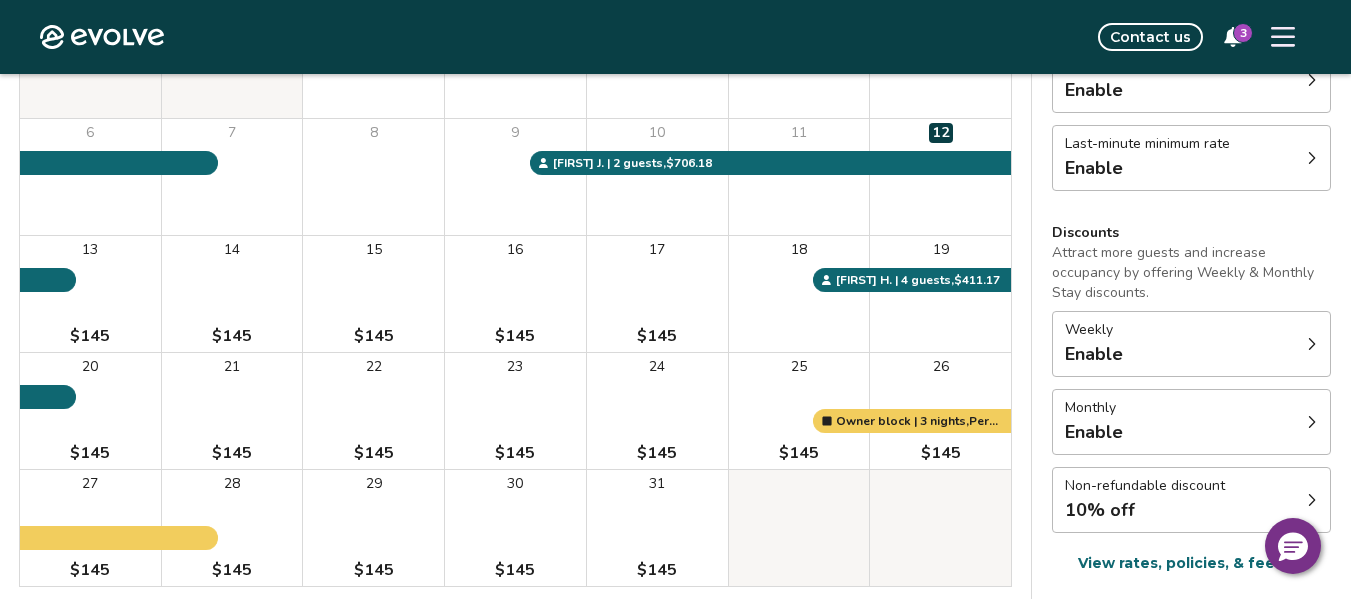 scroll, scrollTop: 307, scrollLeft: 0, axis: vertical 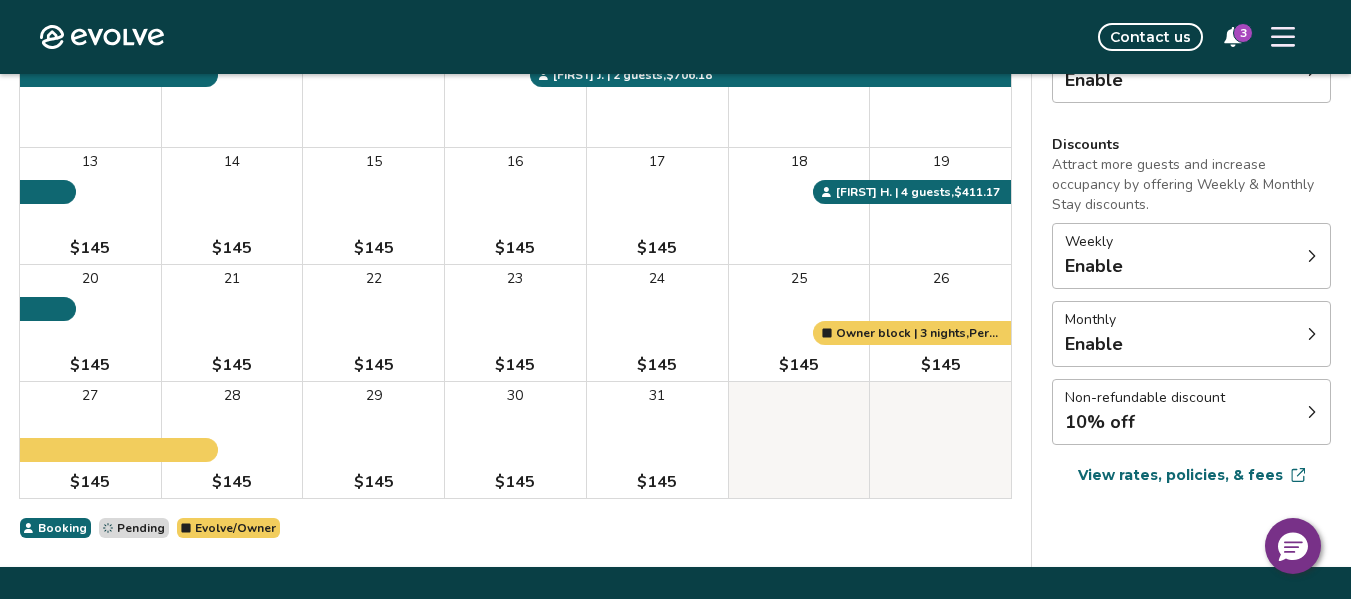 click 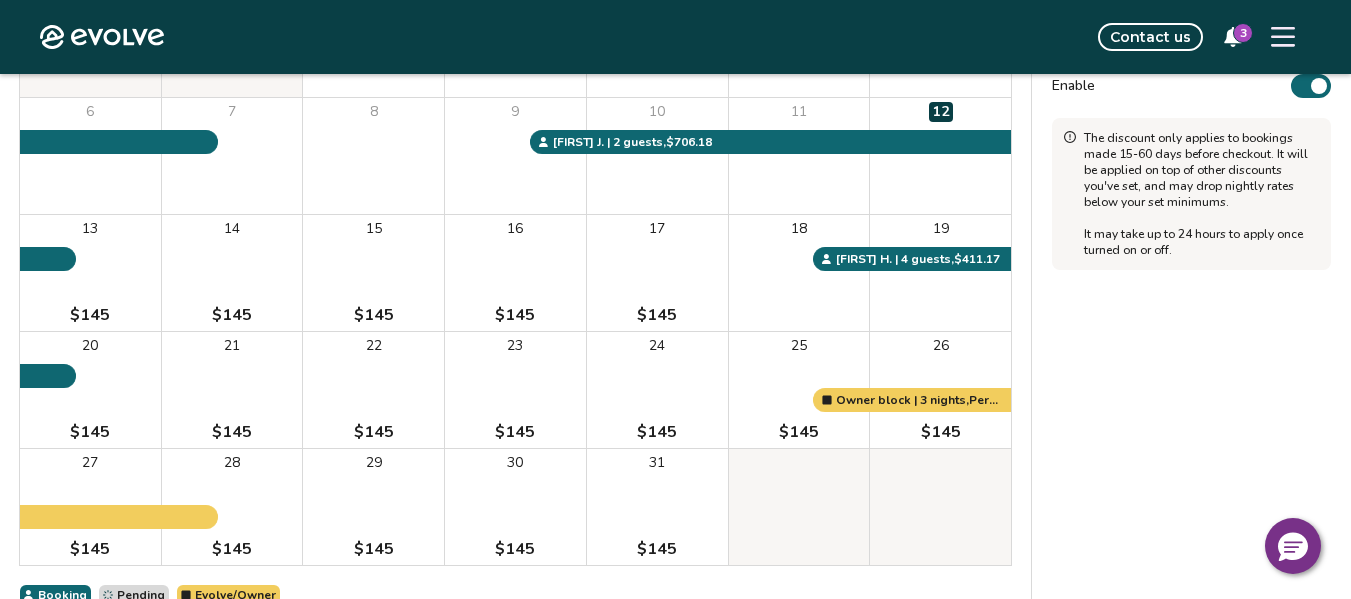 scroll, scrollTop: 307, scrollLeft: 0, axis: vertical 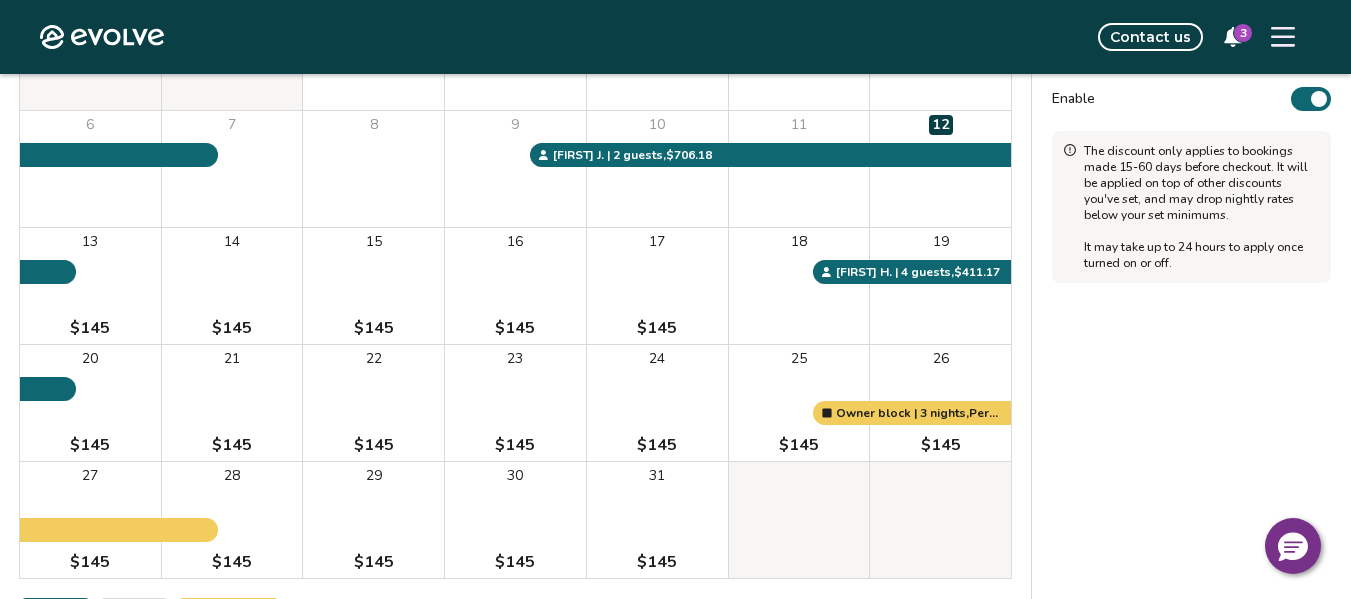 click on "Enable" at bounding box center (1311, 99) 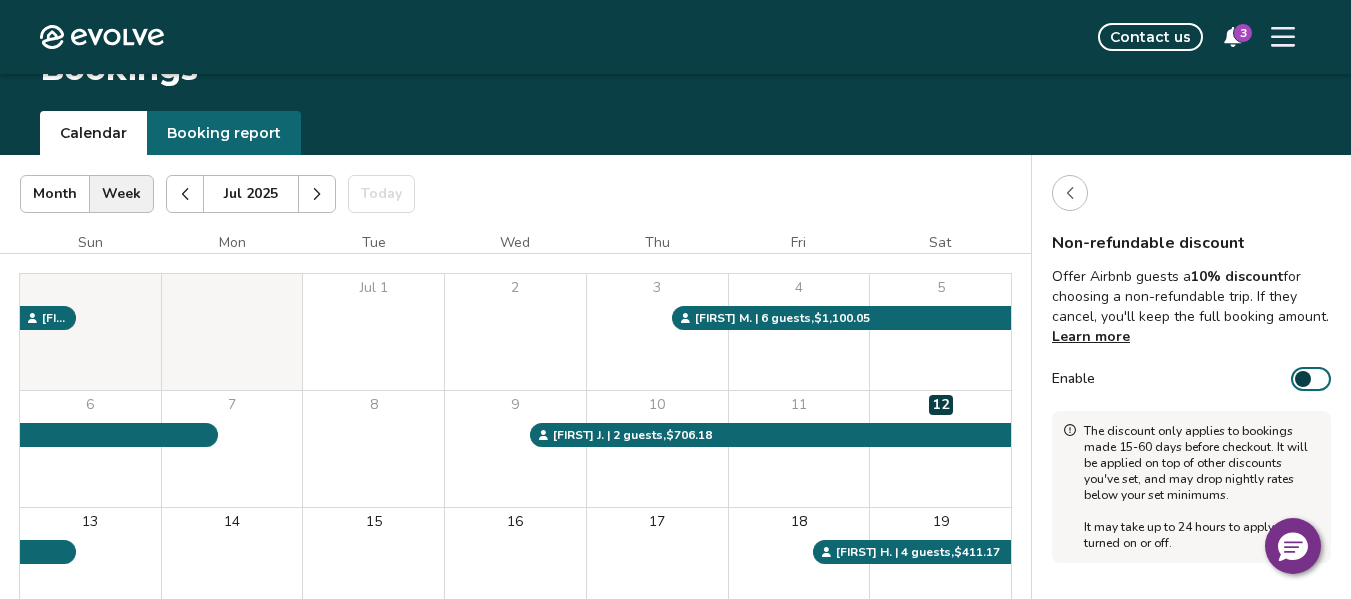 scroll, scrollTop: 0, scrollLeft: 0, axis: both 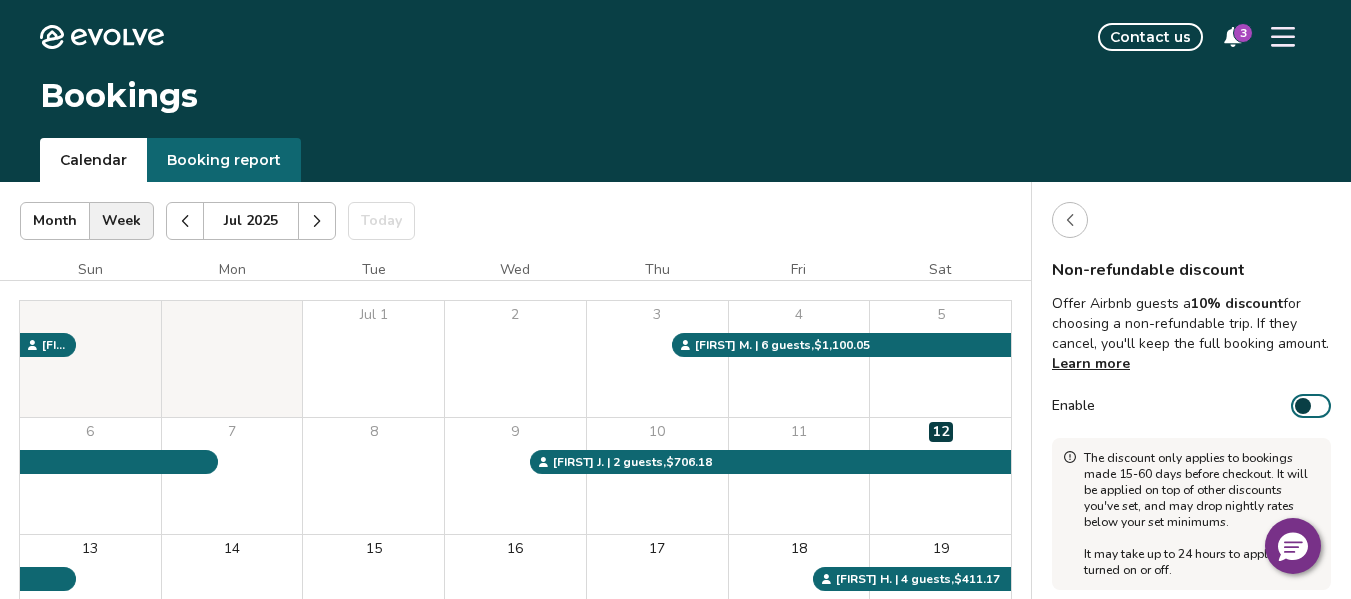 click 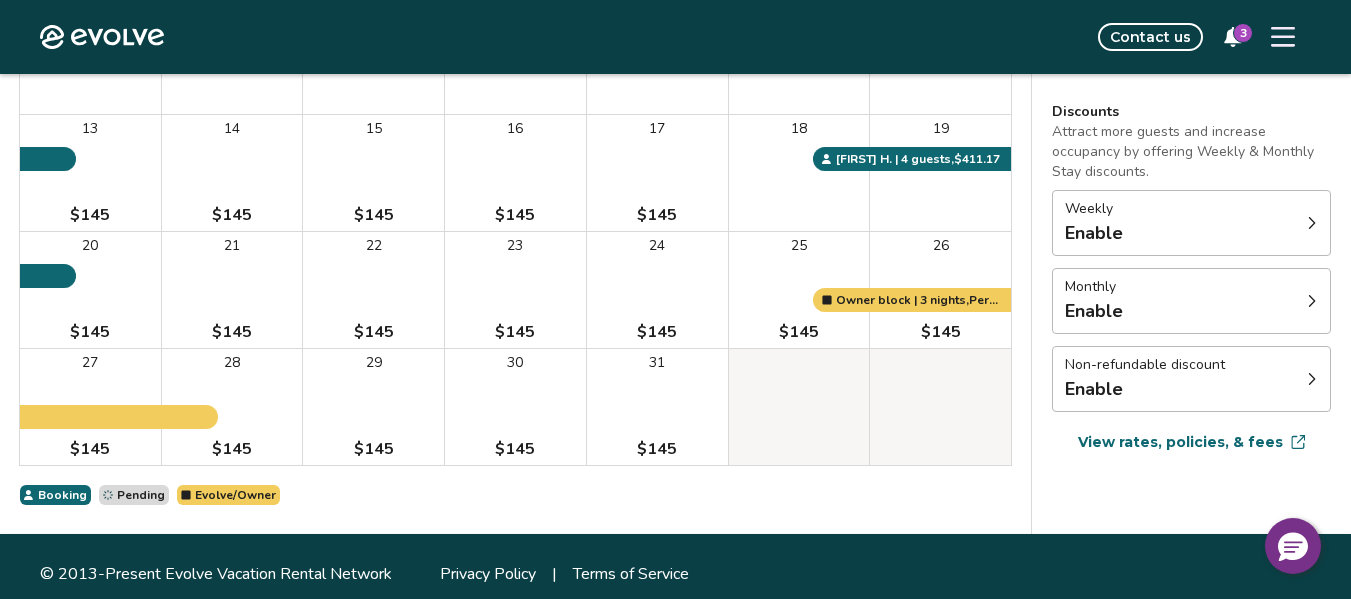 scroll, scrollTop: 435, scrollLeft: 0, axis: vertical 